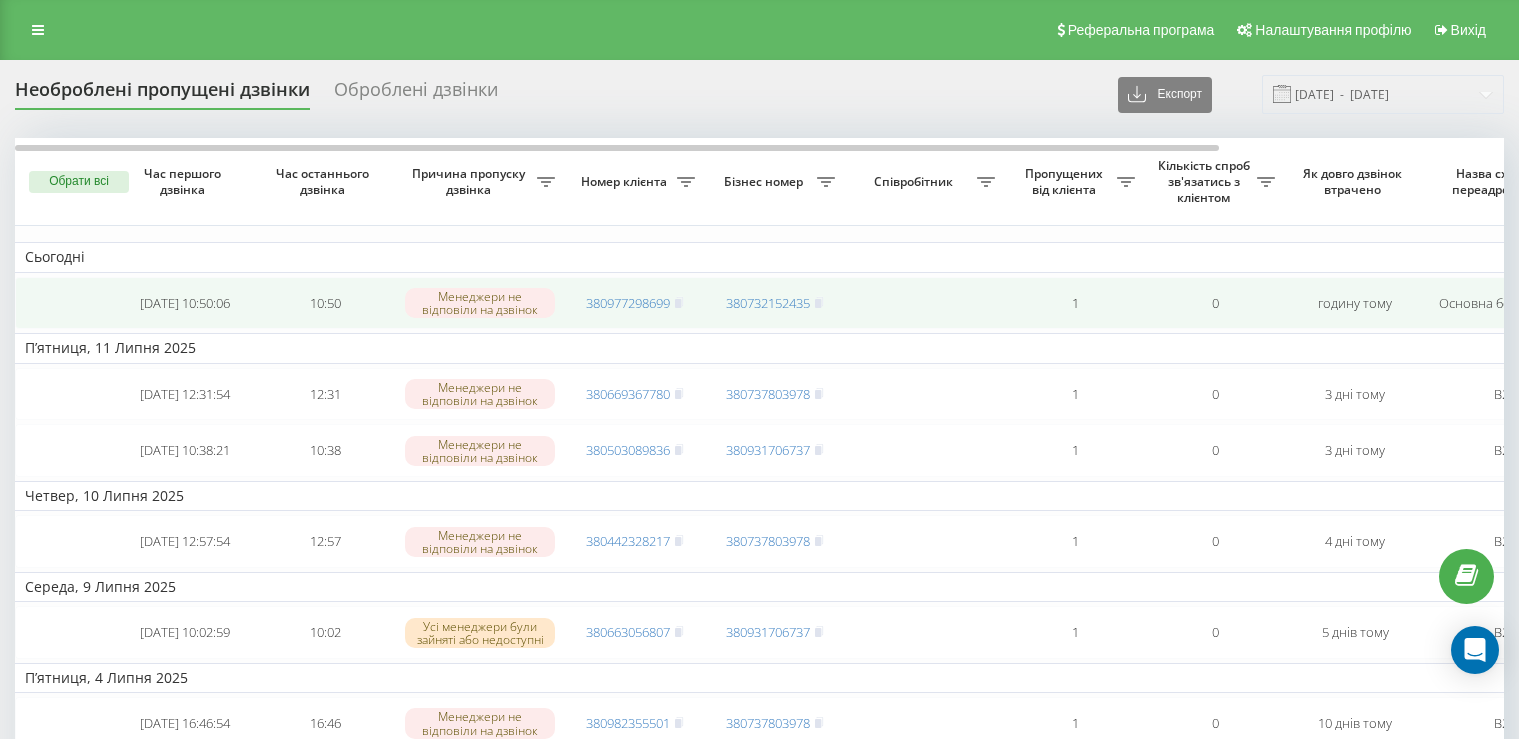 scroll, scrollTop: 0, scrollLeft: 0, axis: both 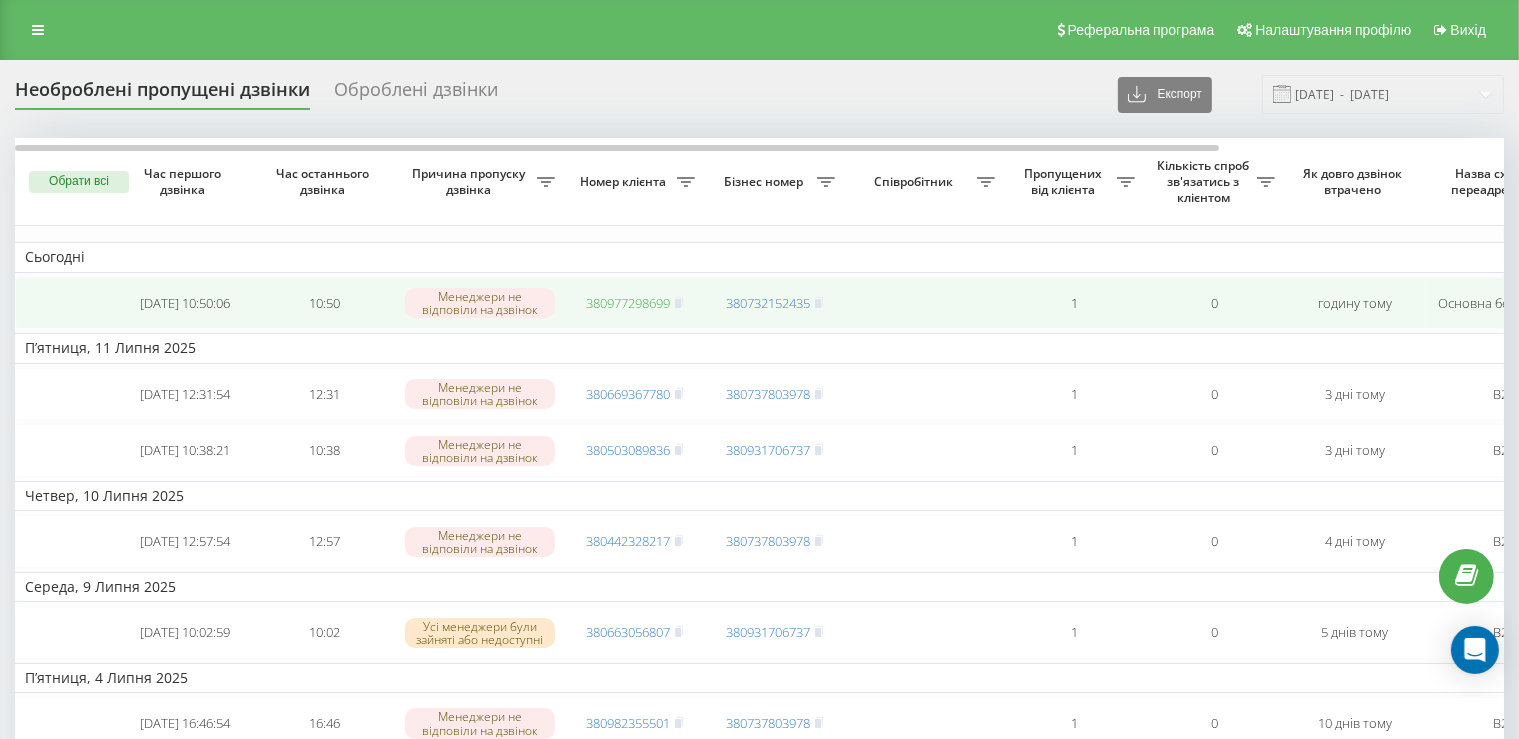 click on "380977298699" at bounding box center [628, 303] 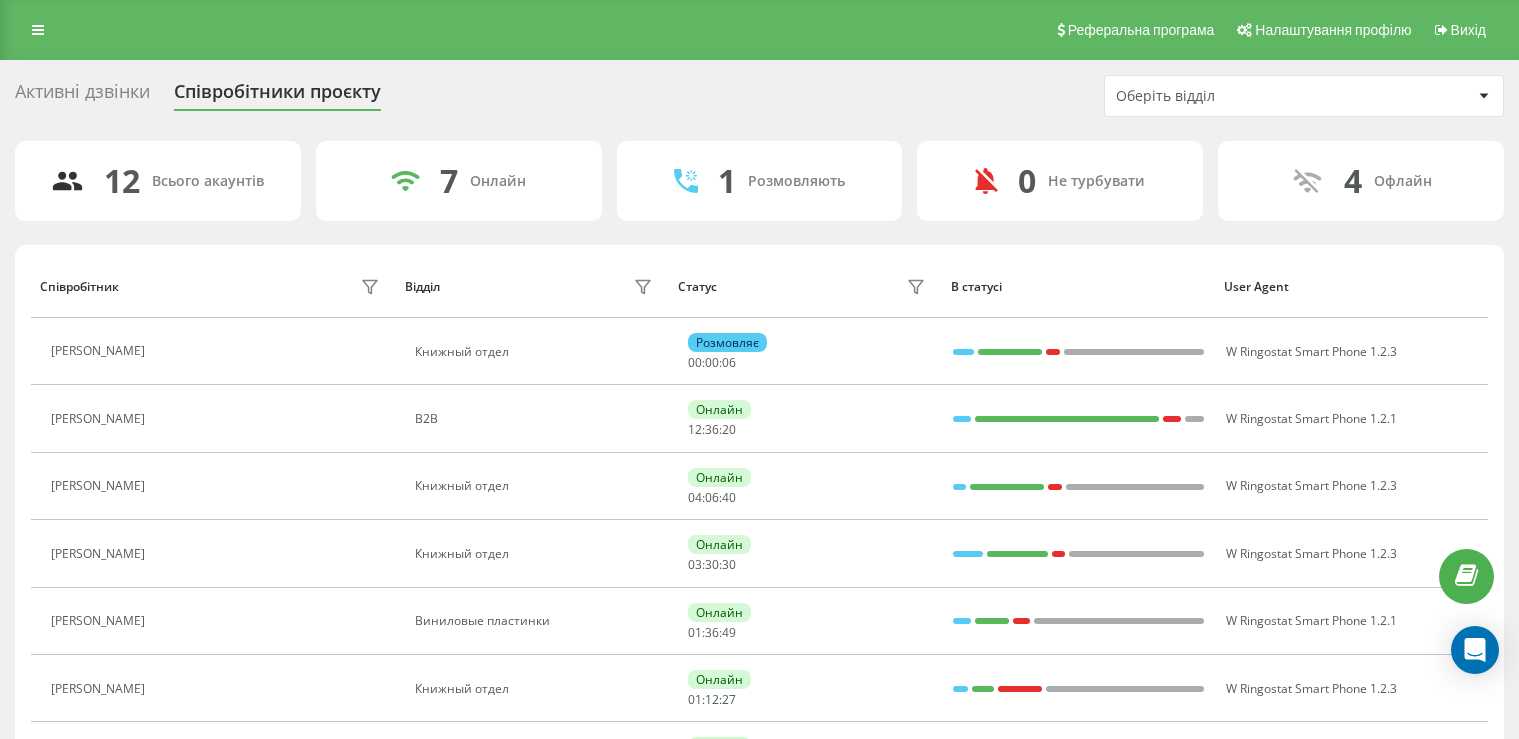 scroll, scrollTop: 61, scrollLeft: 0, axis: vertical 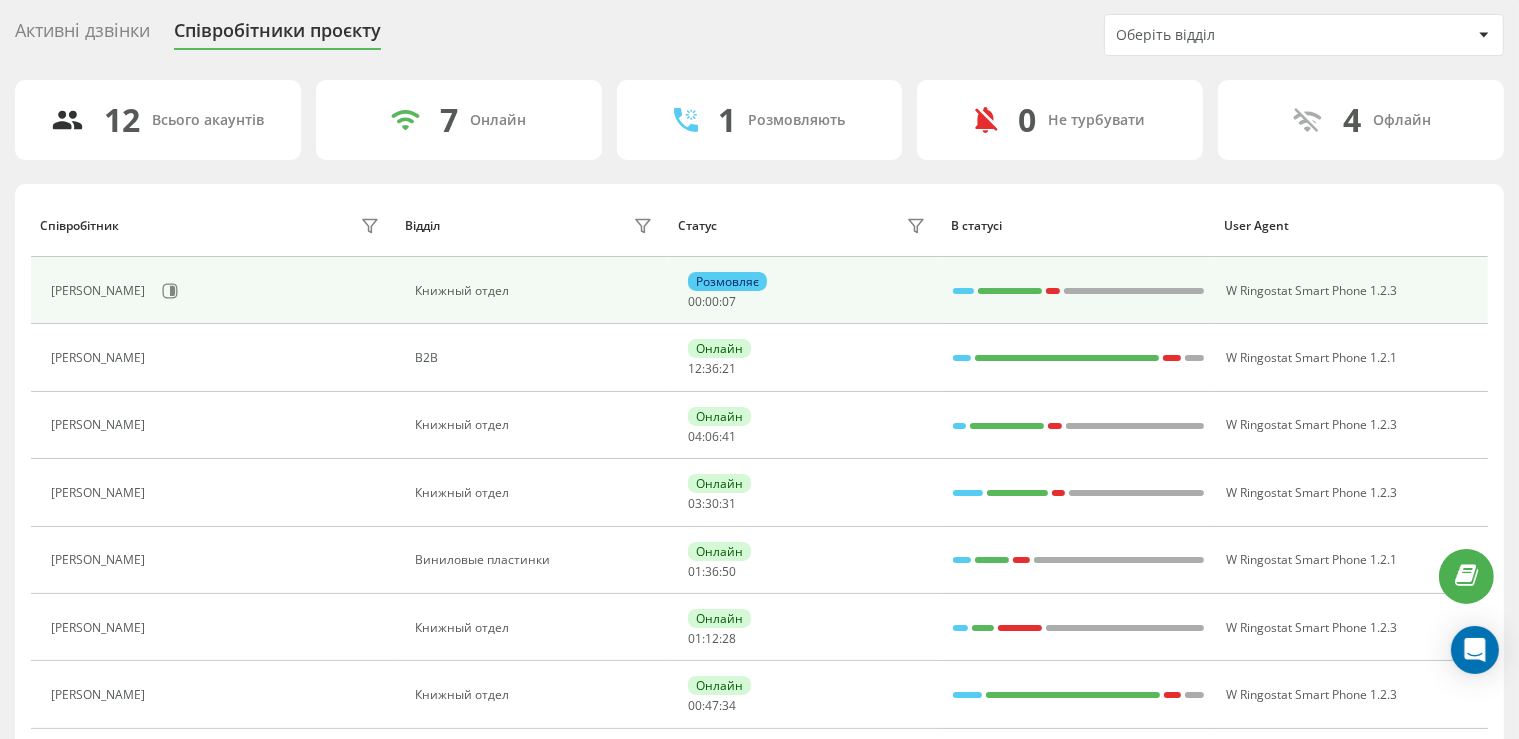 click on "[PERSON_NAME]" at bounding box center [217, 291] 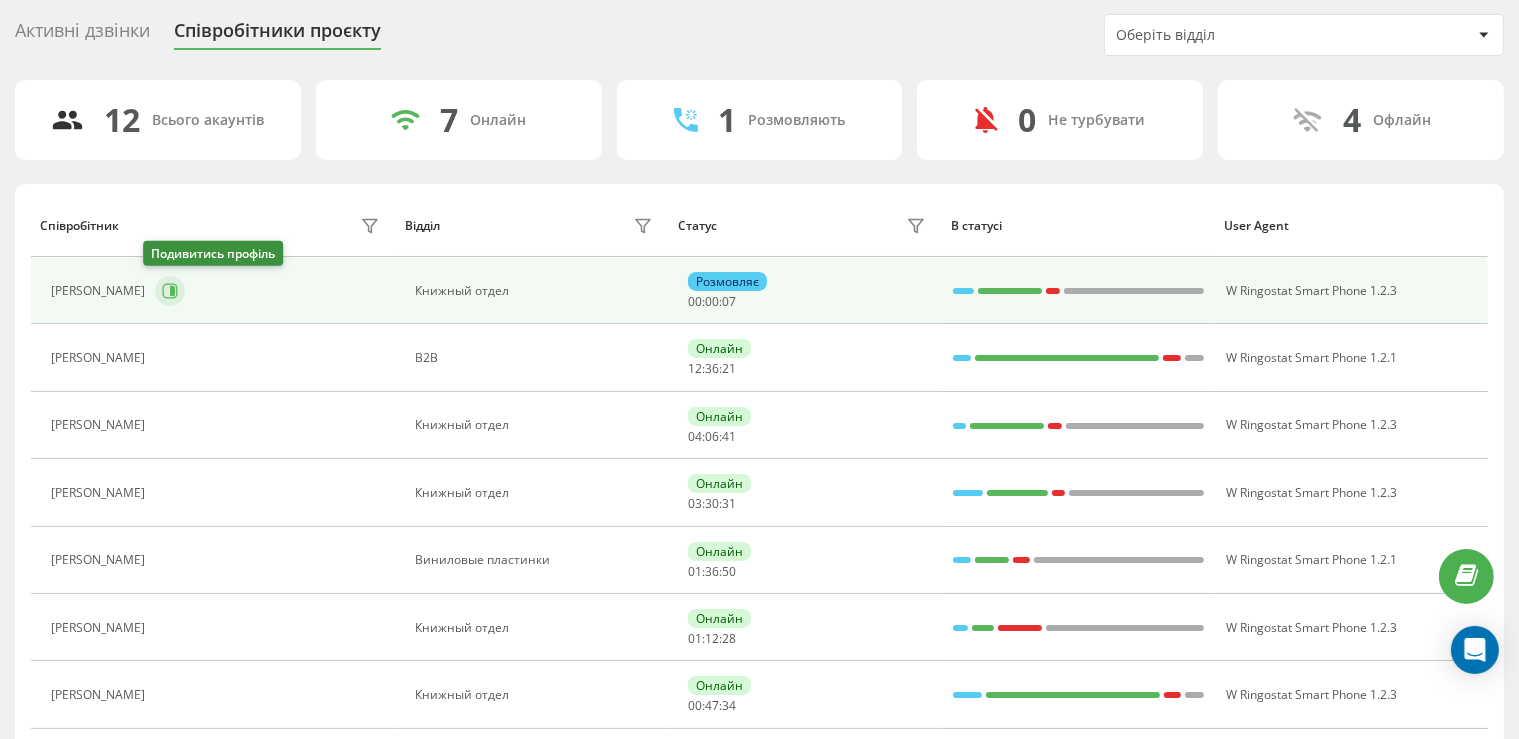 click 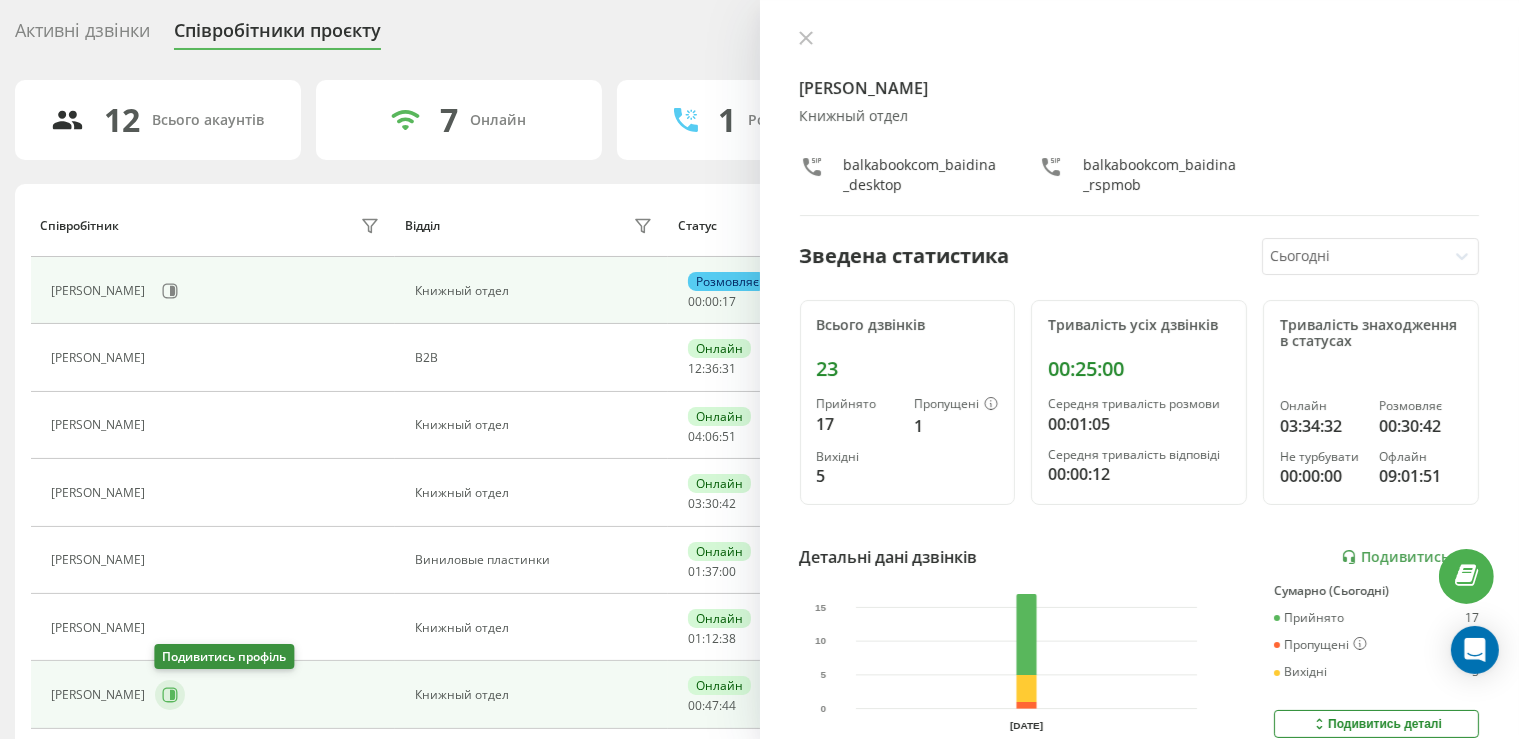 click 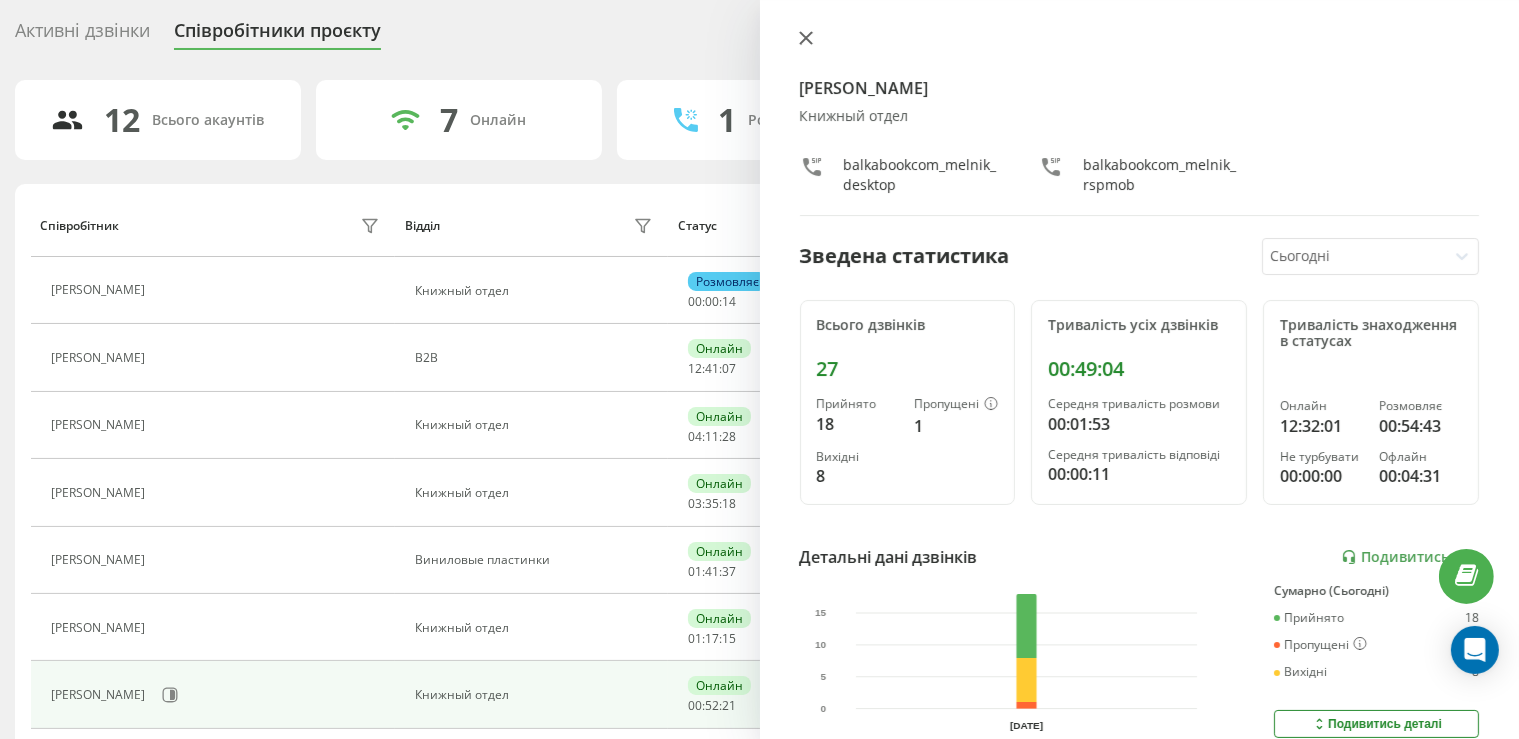 click 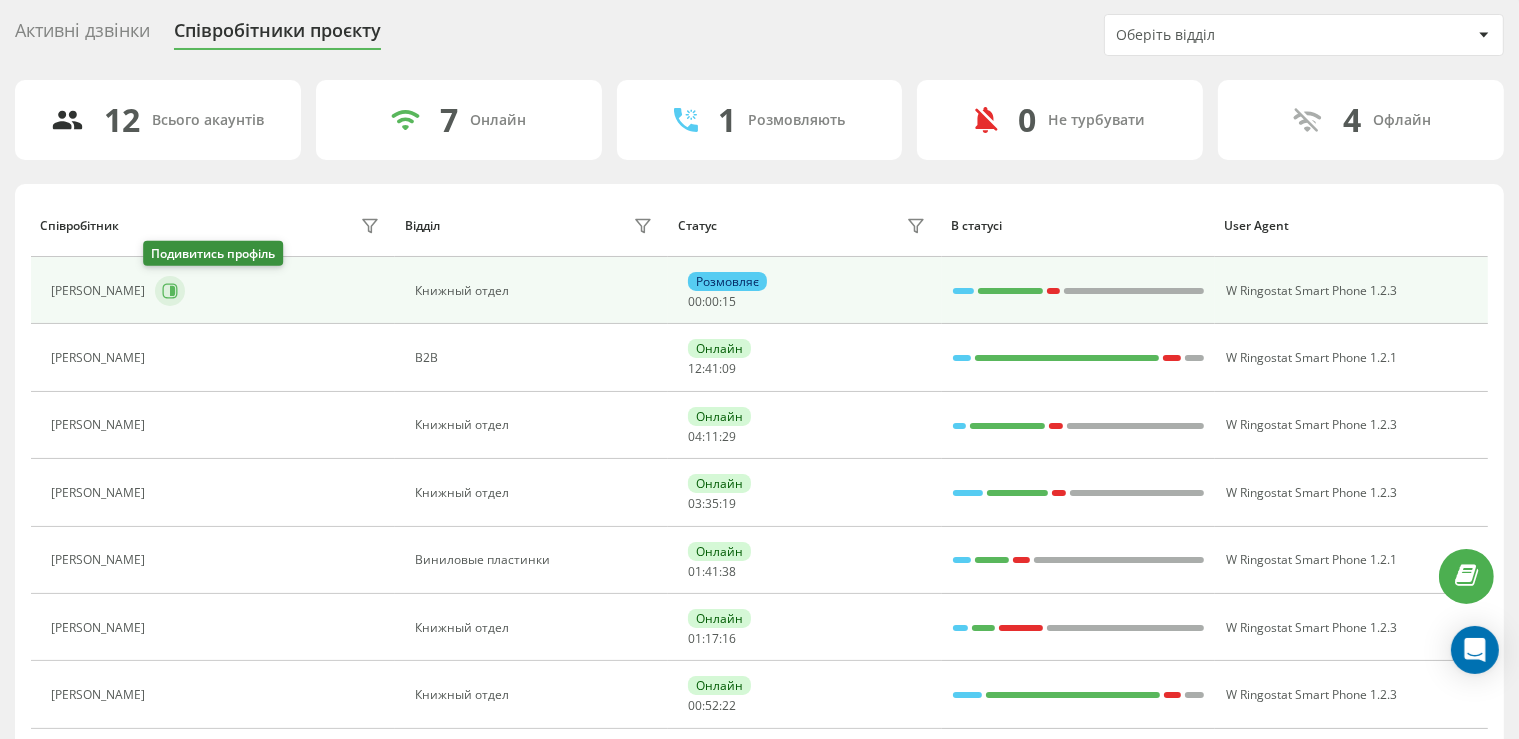 click 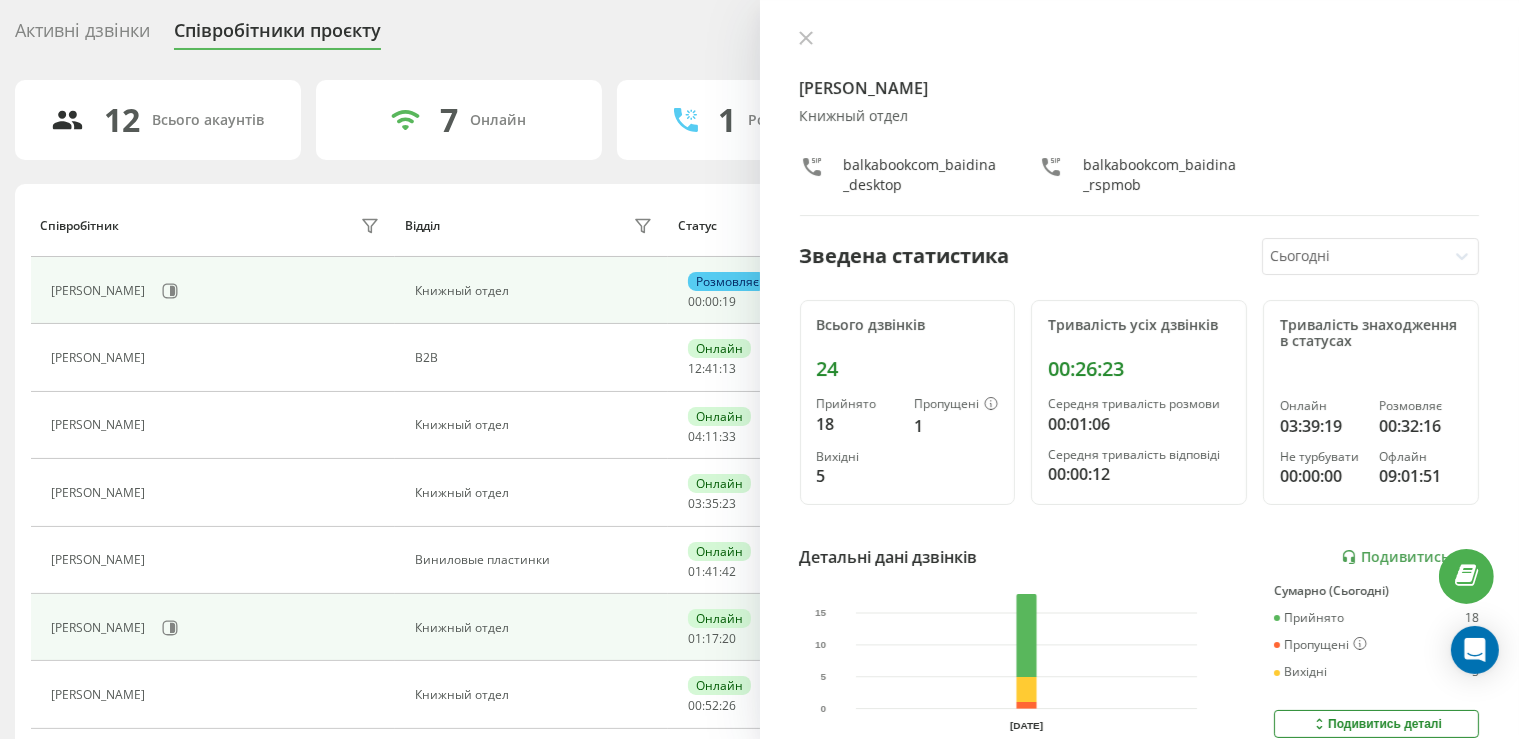 scroll, scrollTop: 166, scrollLeft: 0, axis: vertical 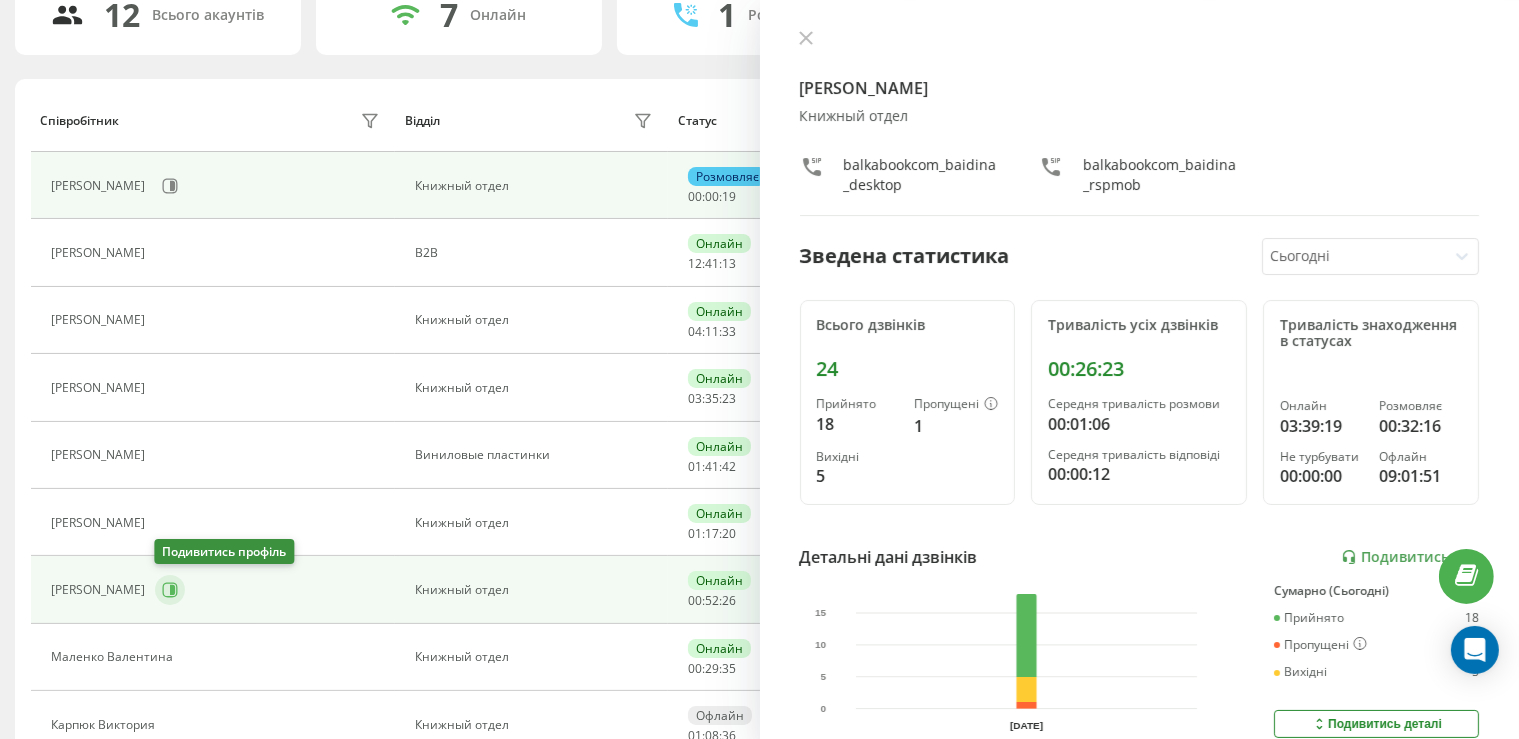 click at bounding box center [170, 590] 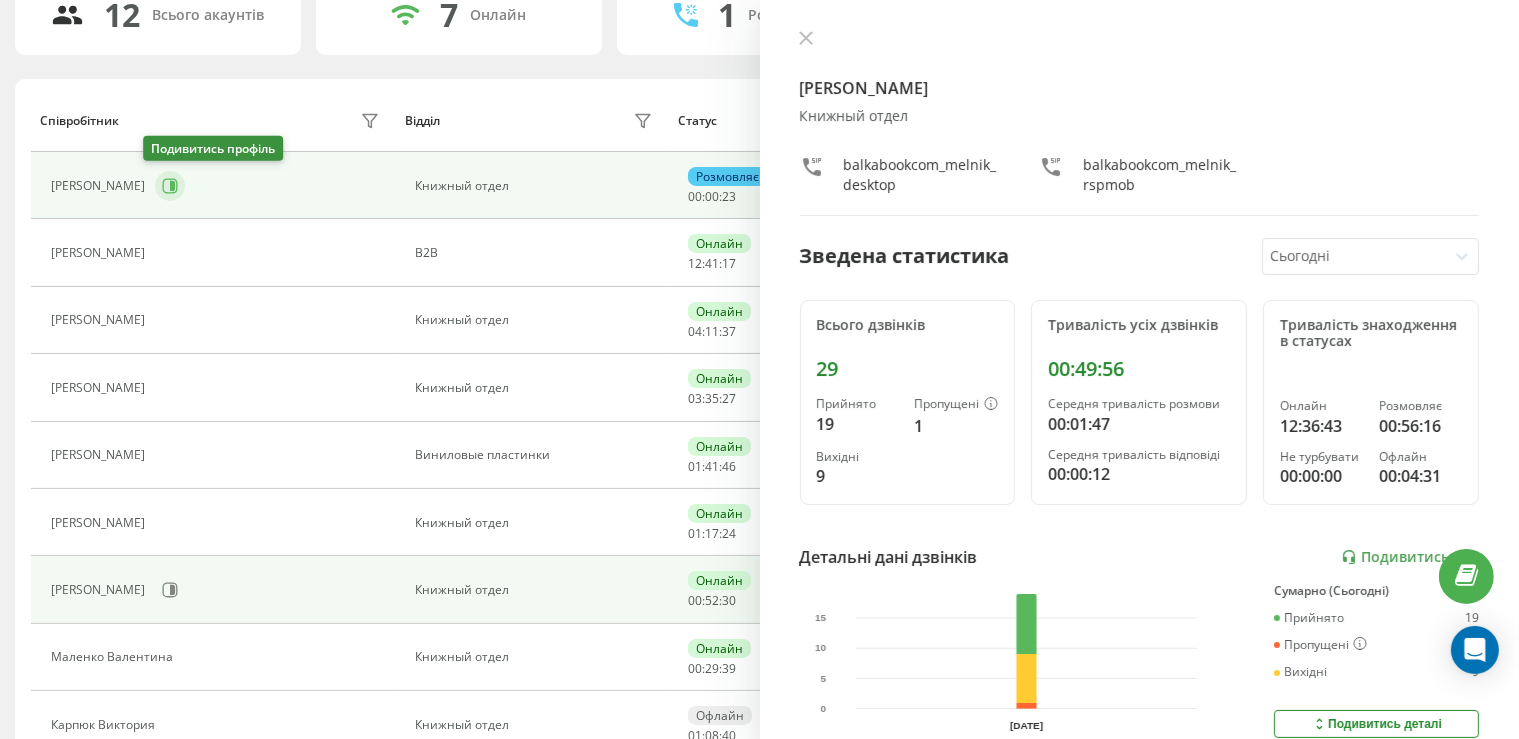 click at bounding box center (170, 186) 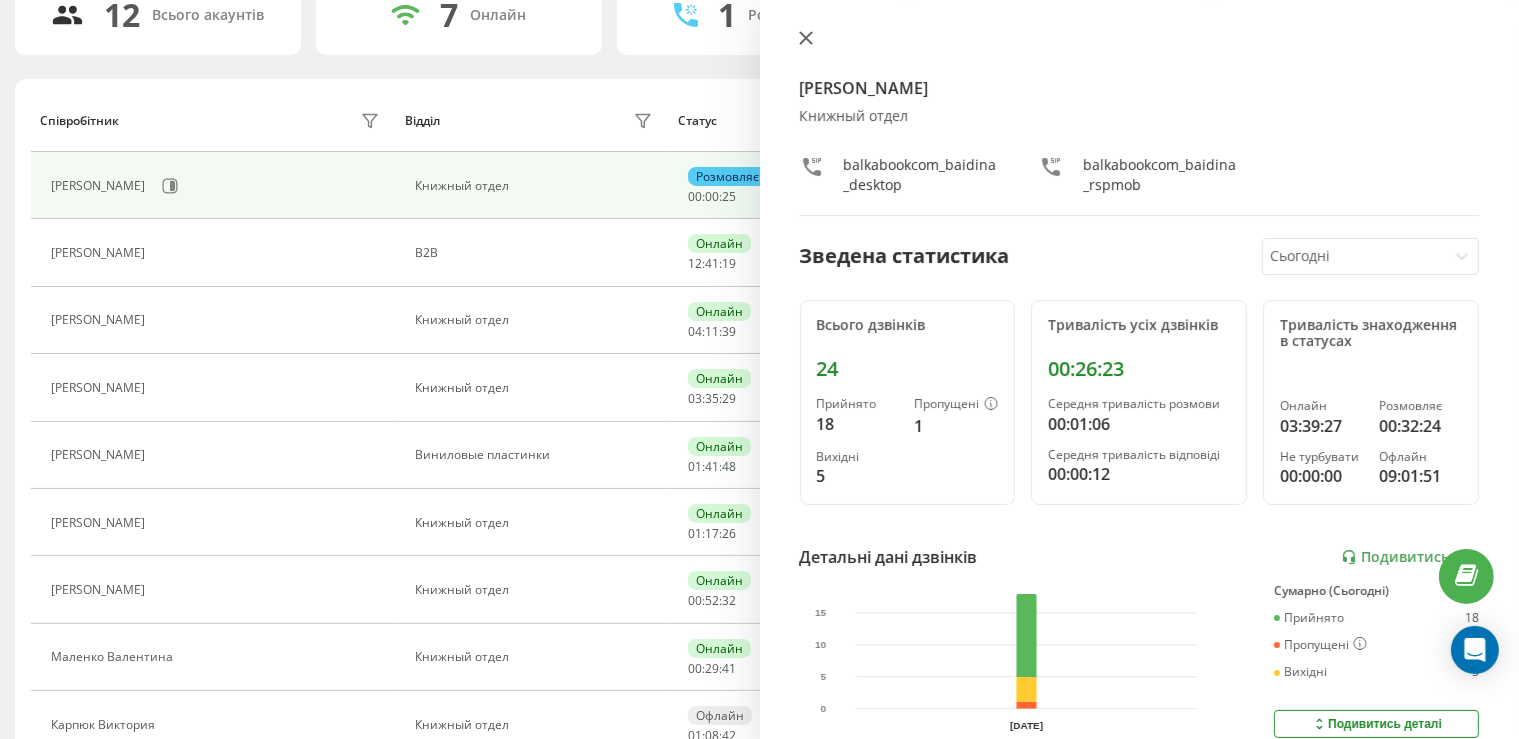 click 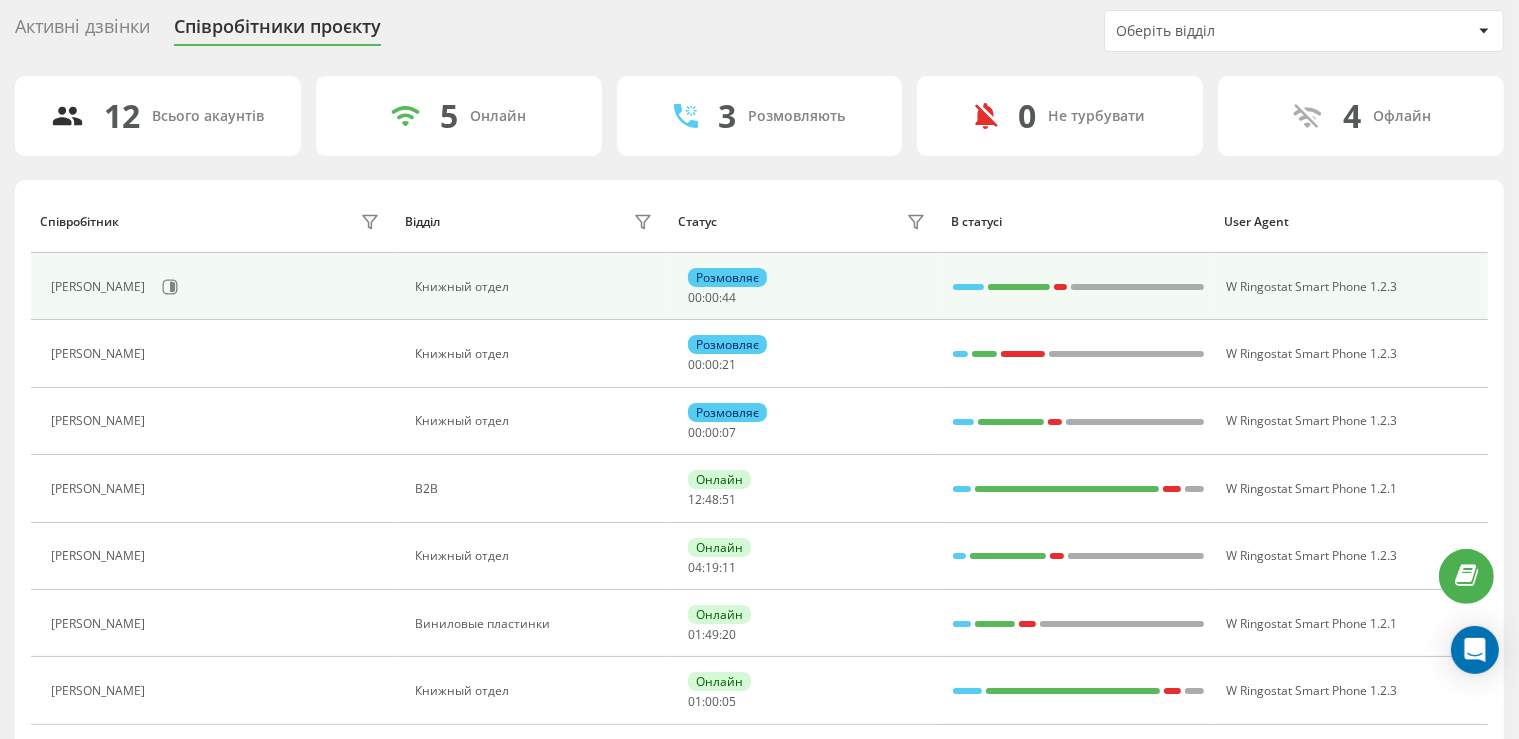 scroll, scrollTop: 60, scrollLeft: 0, axis: vertical 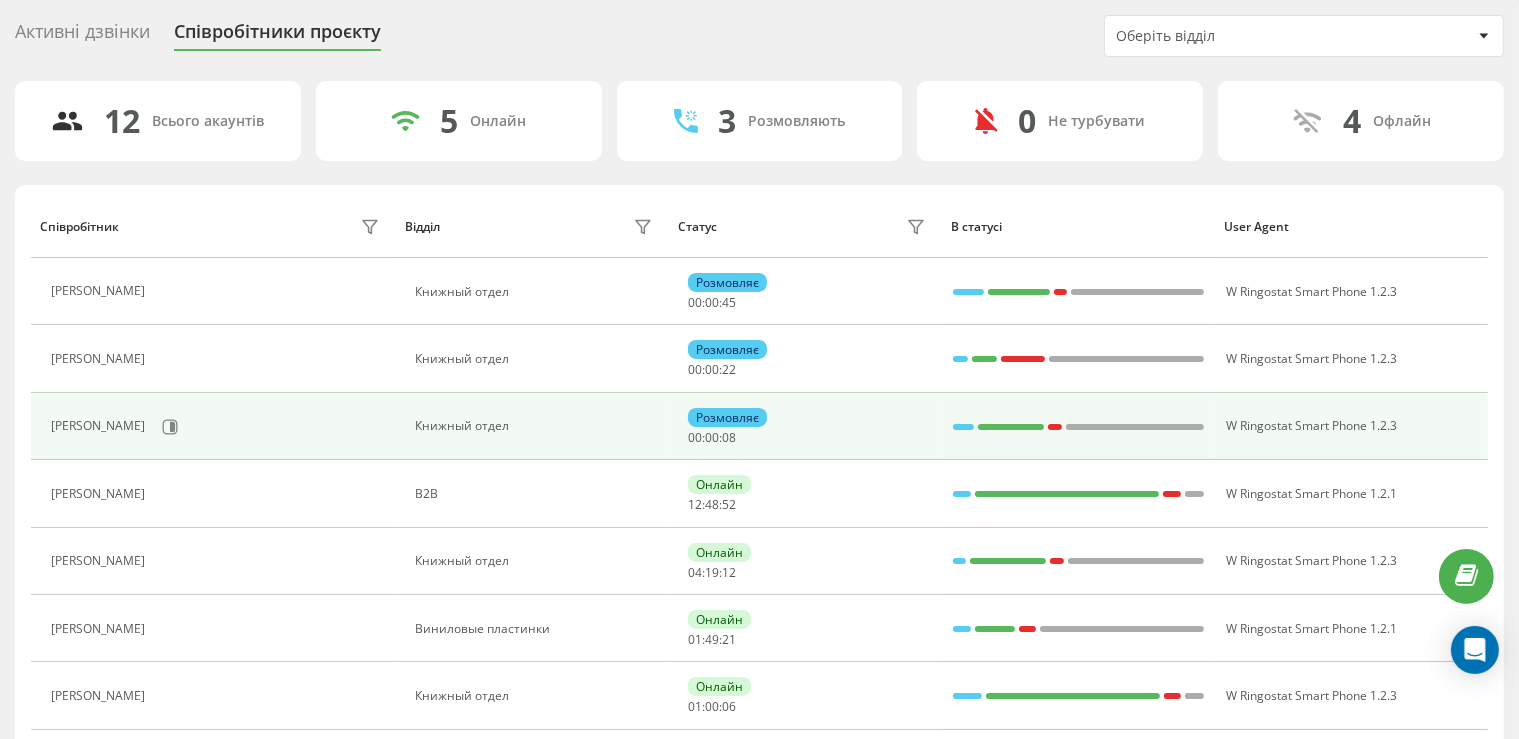 click on "Байдина Вера" at bounding box center [217, 427] 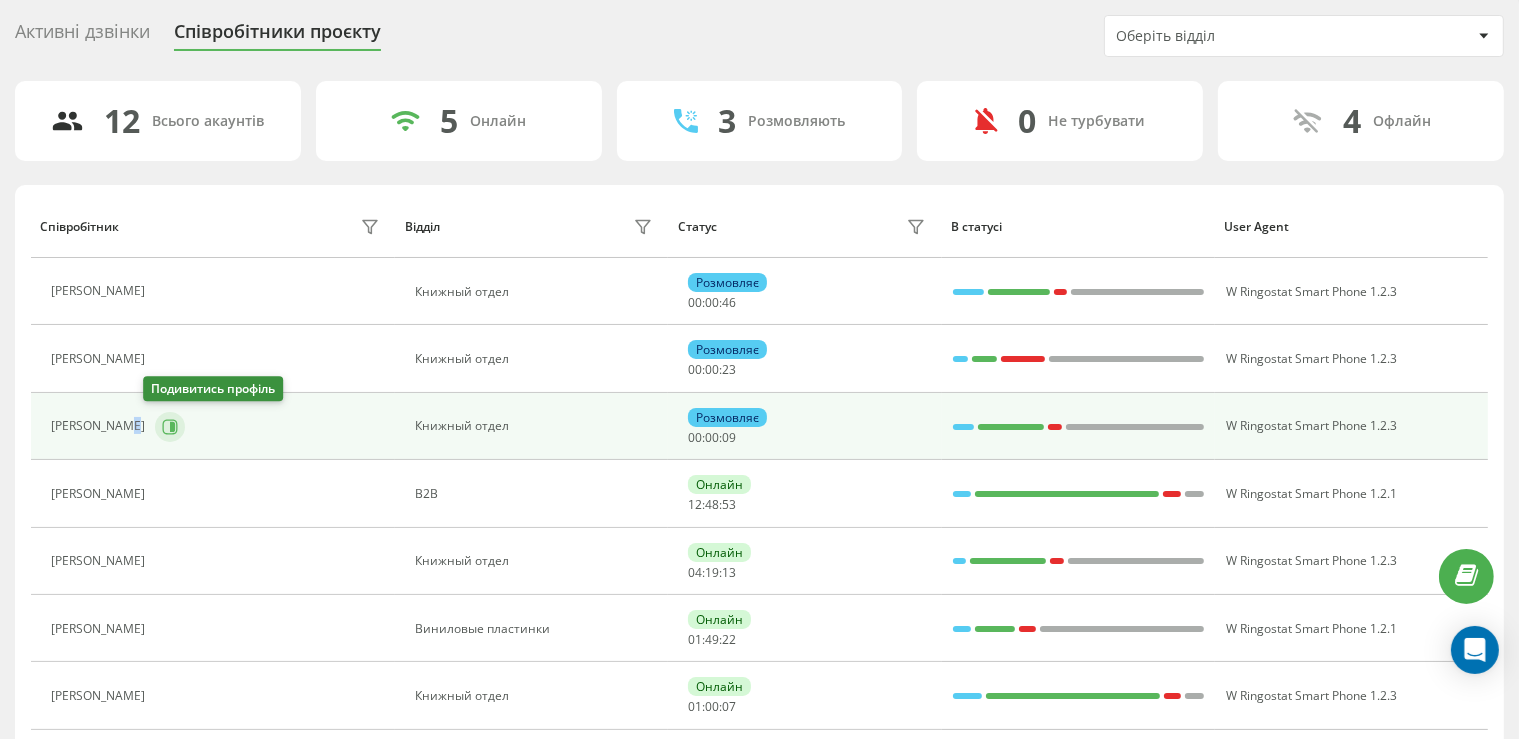 click 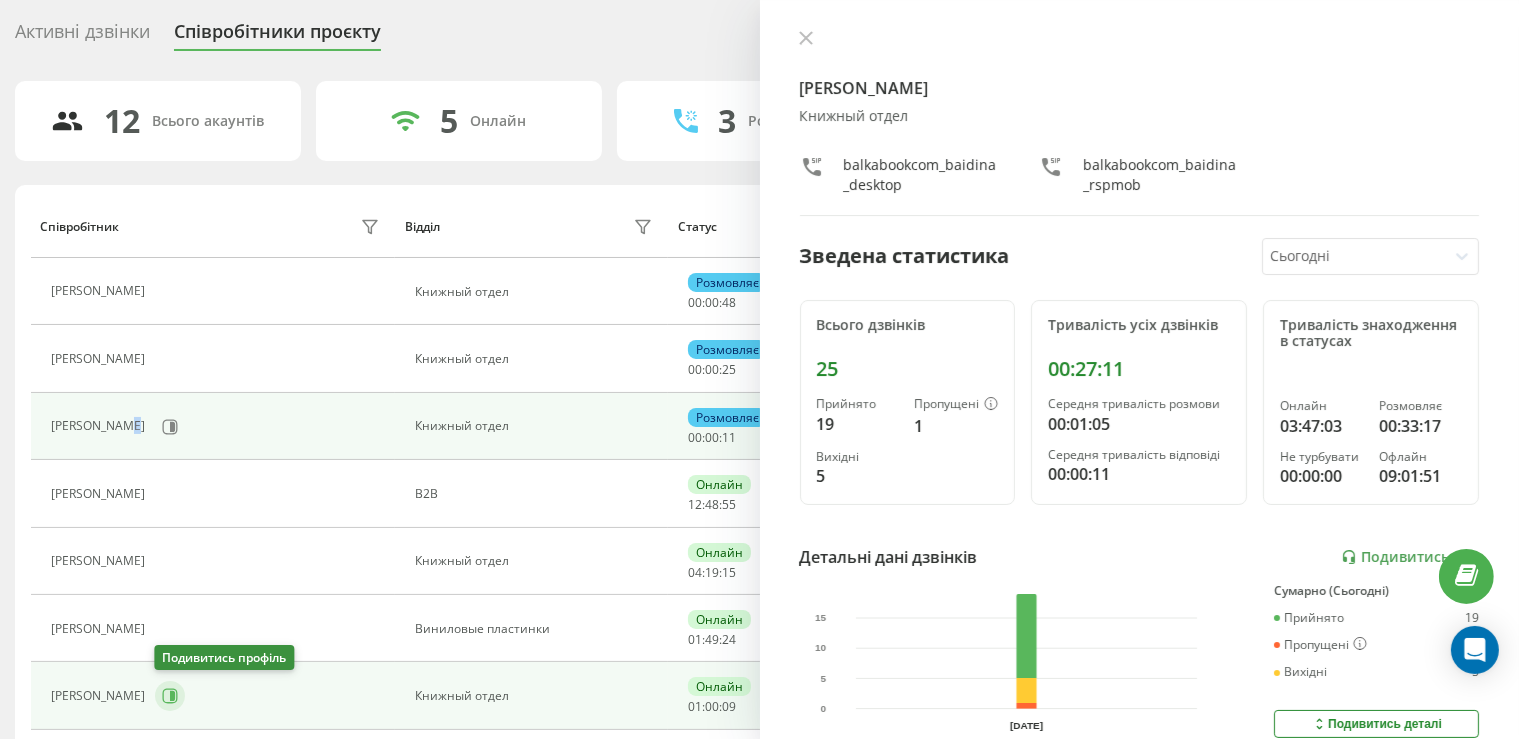 click 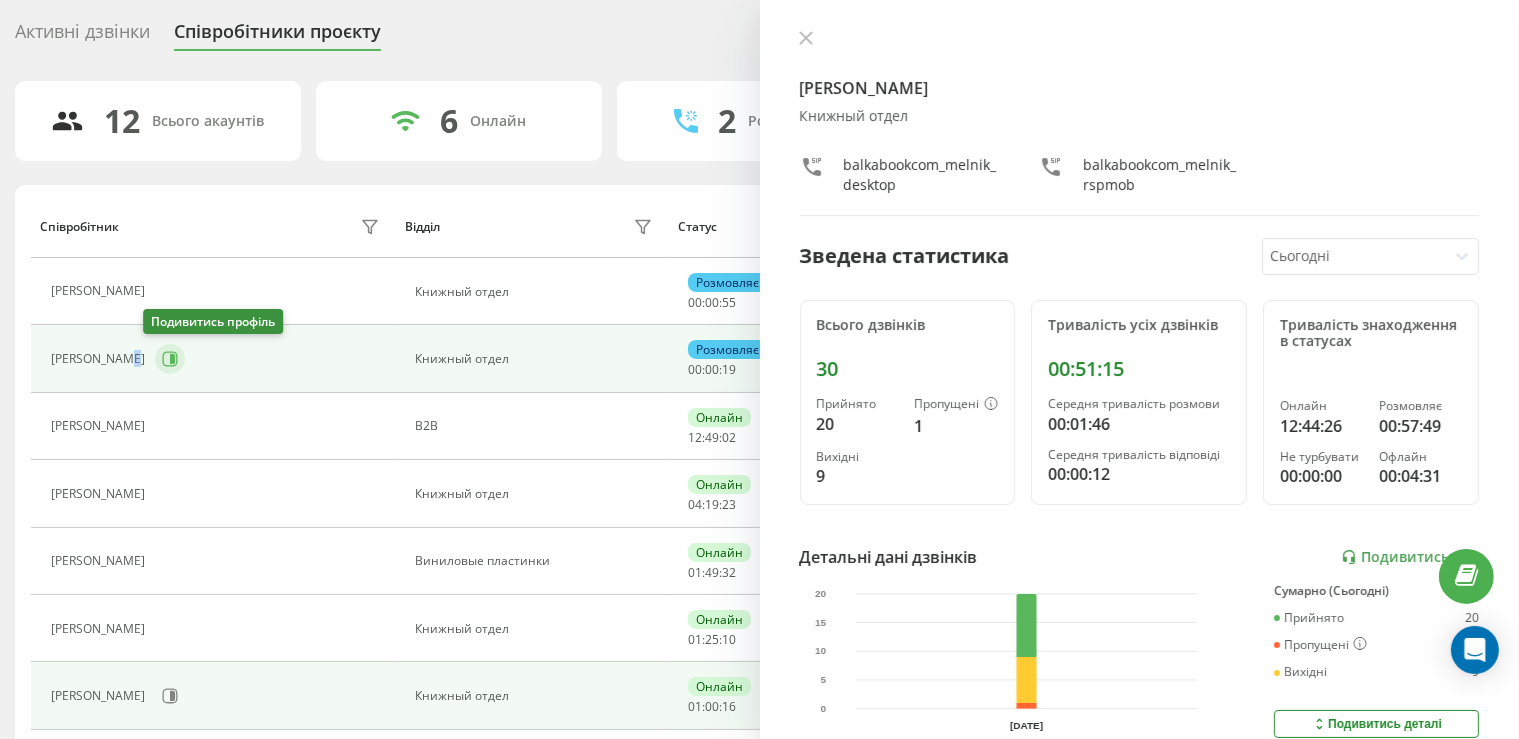 click 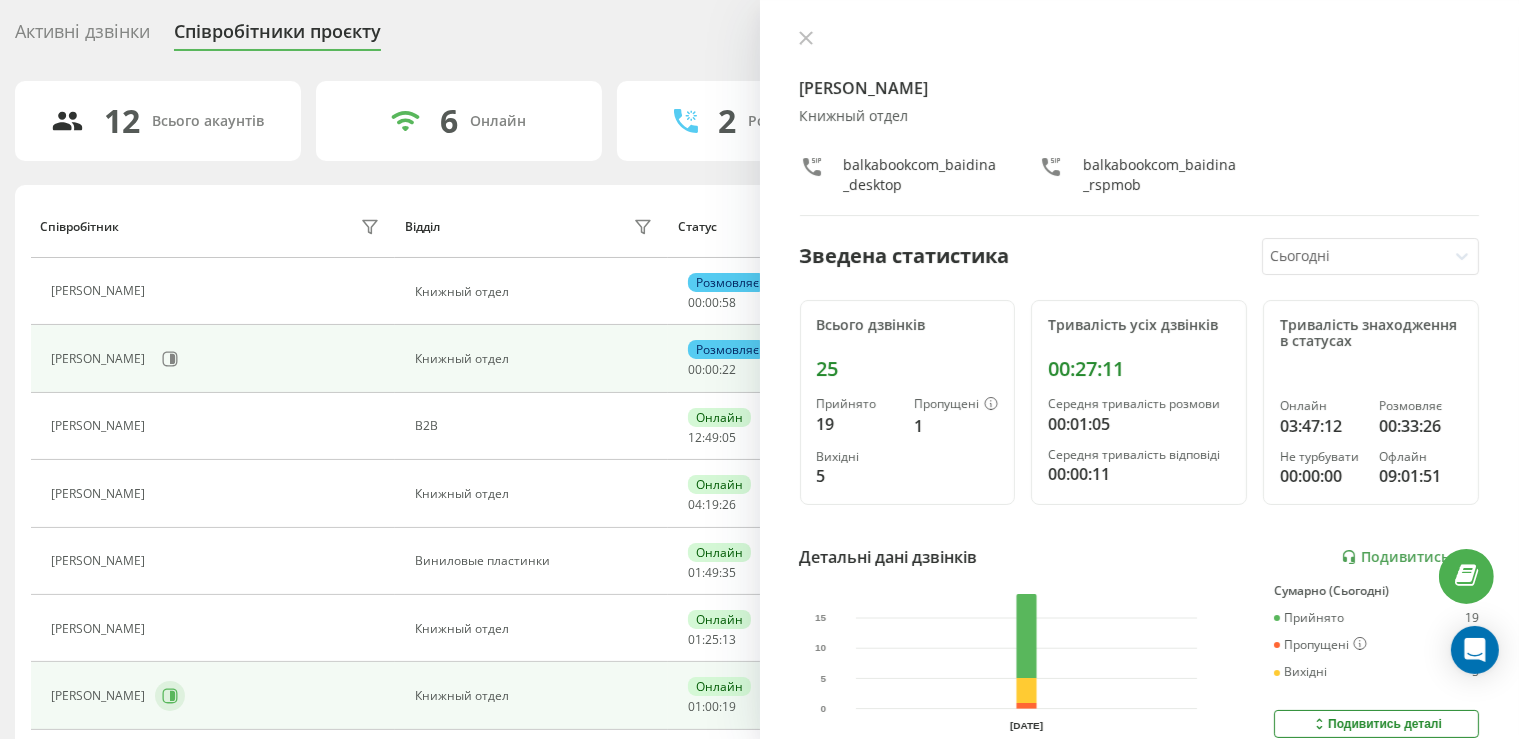 click on "Мельник Роман" at bounding box center [217, 696] 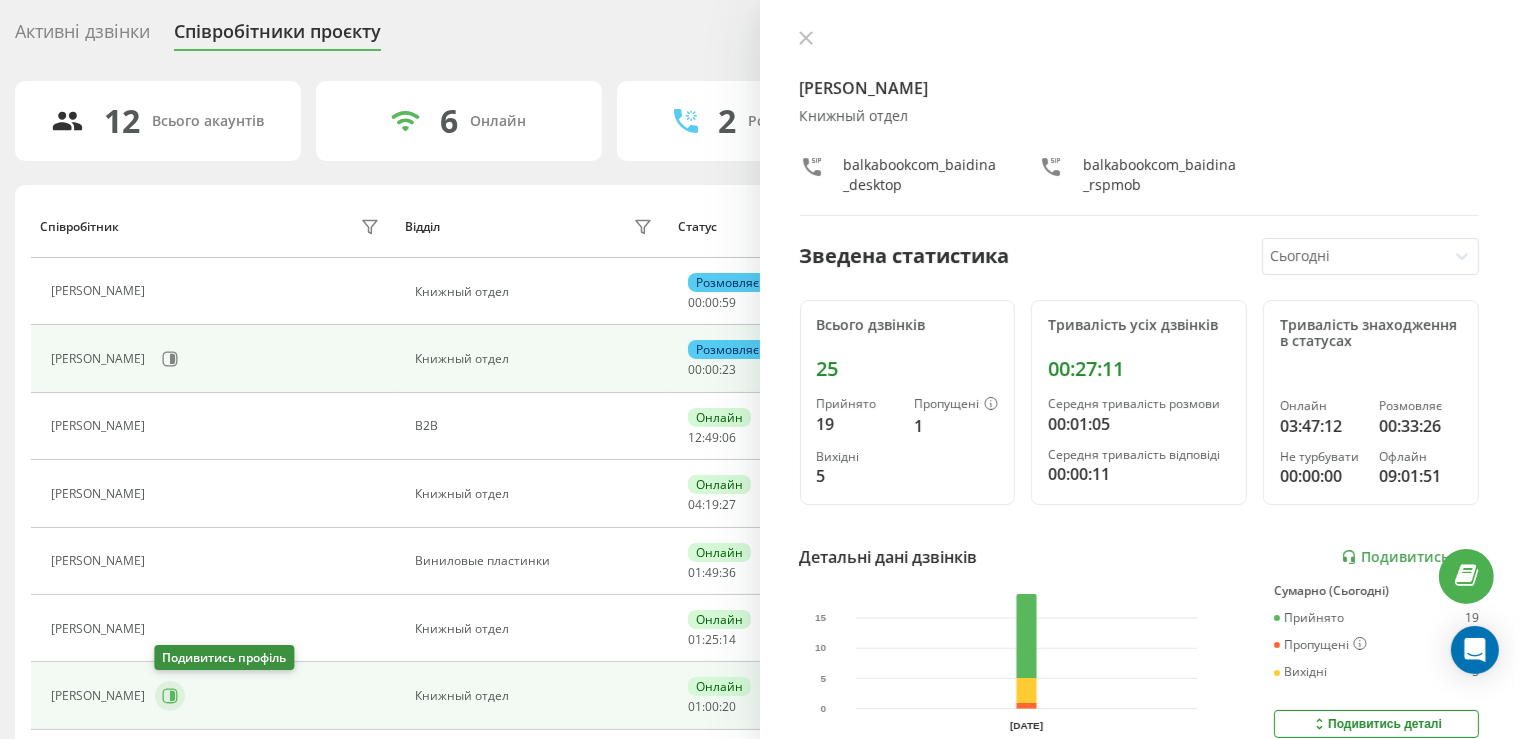 click 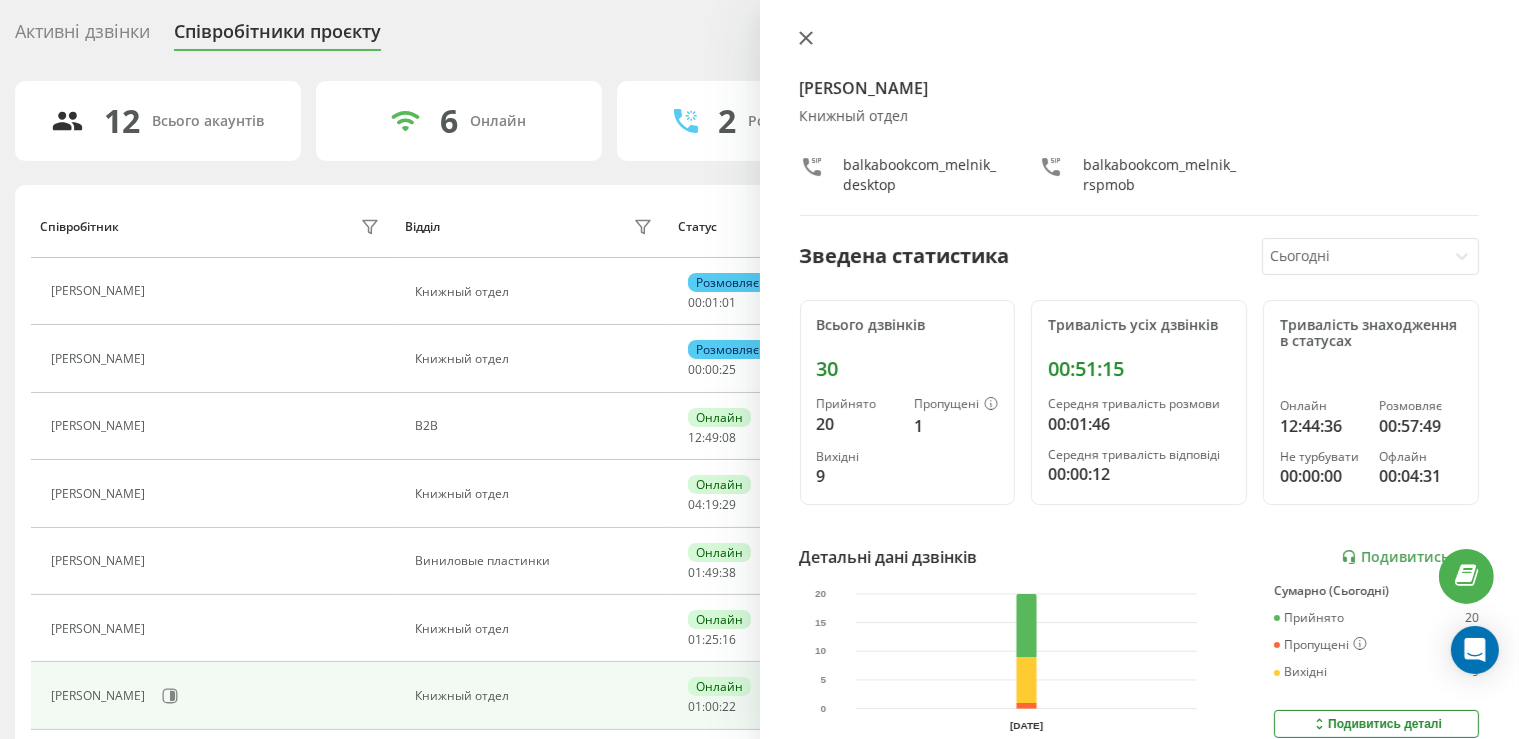 click at bounding box center [806, 39] 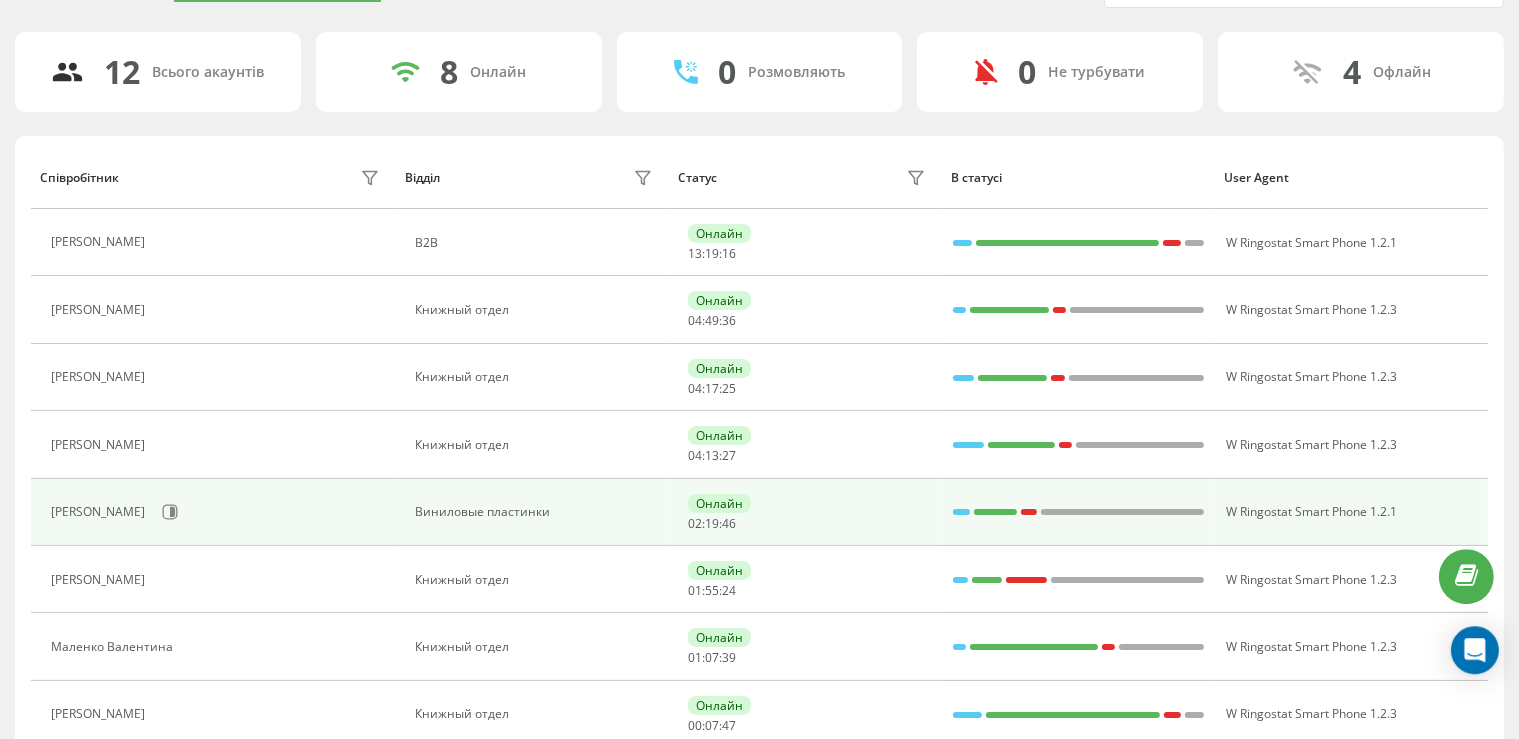 scroll, scrollTop: 0, scrollLeft: 0, axis: both 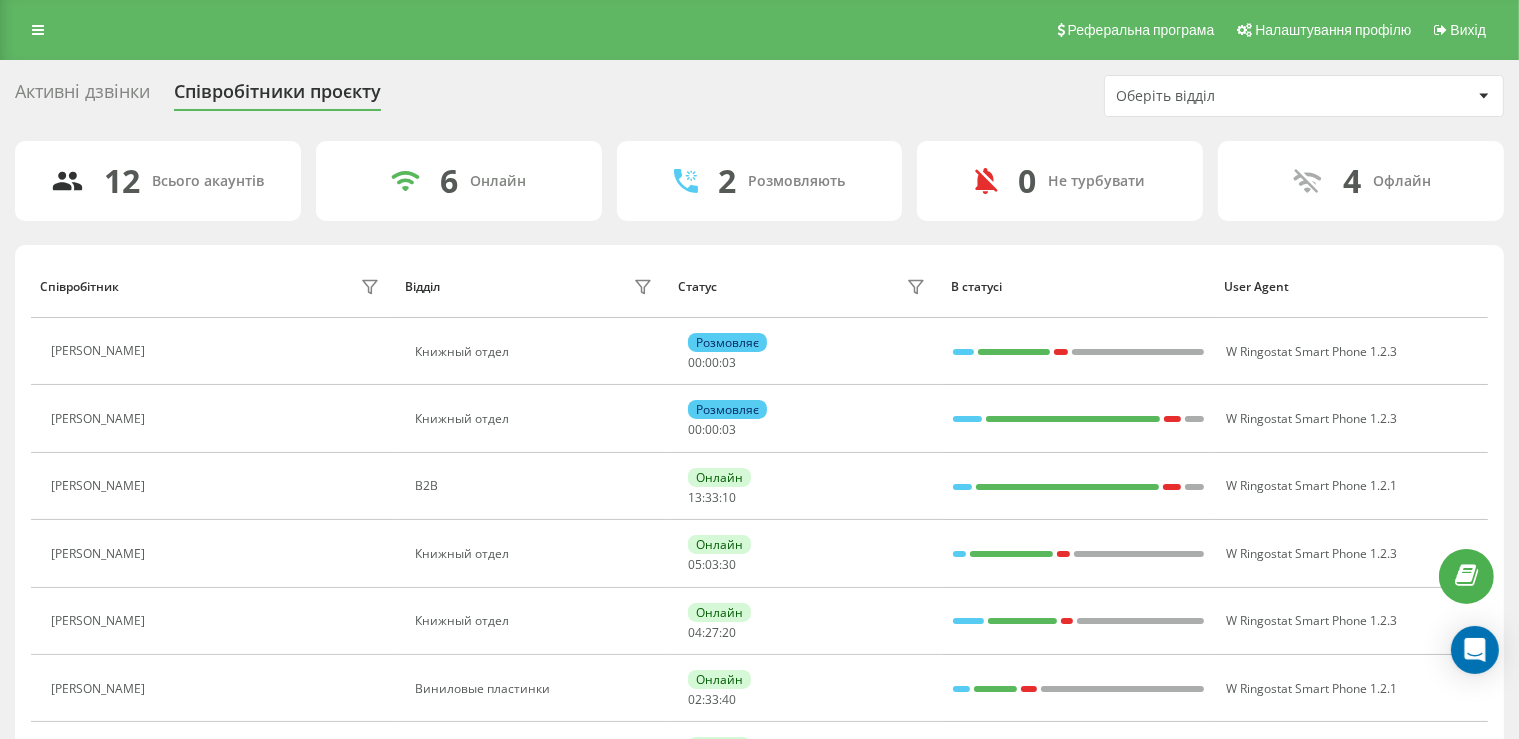 click on "Активні дзвінки" at bounding box center [82, 96] 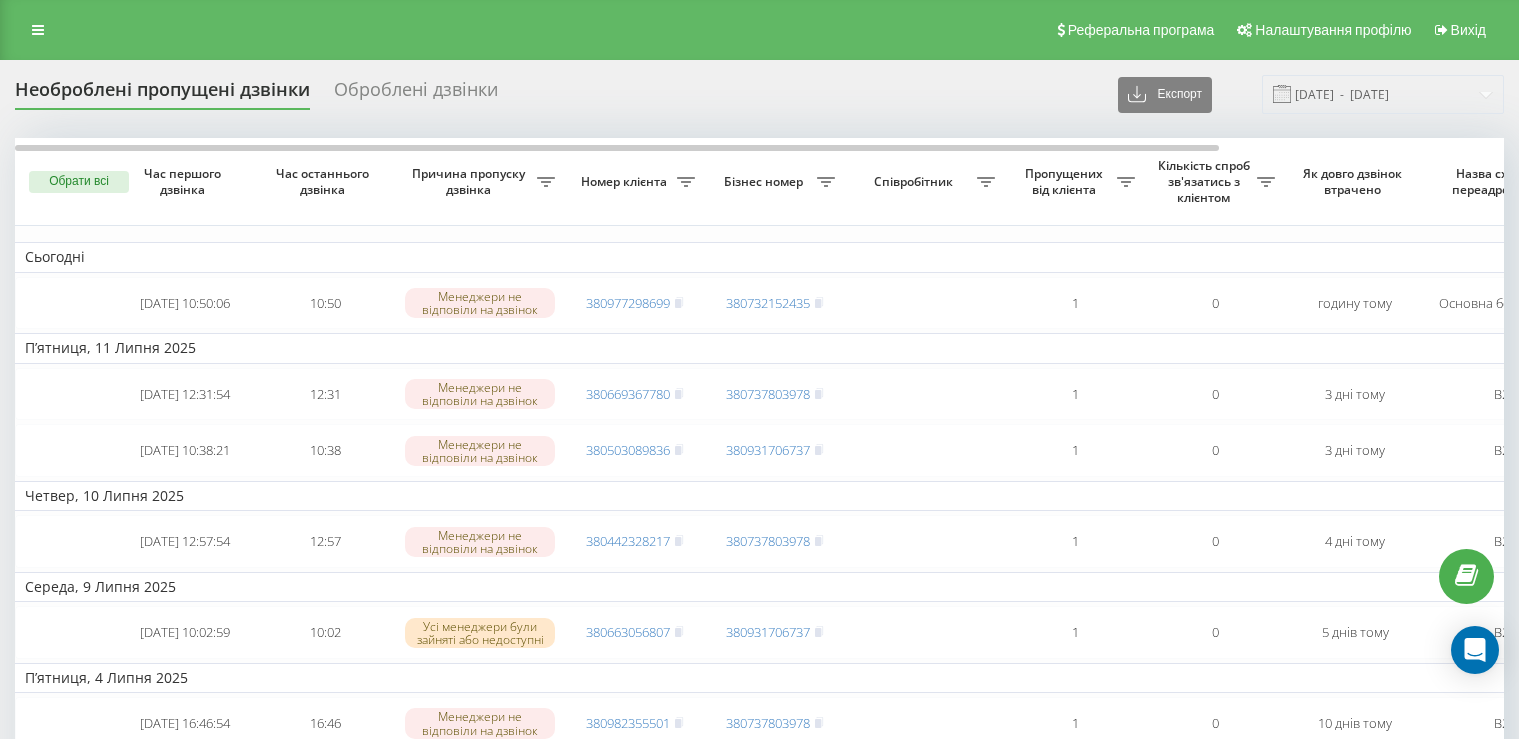scroll, scrollTop: 0, scrollLeft: 0, axis: both 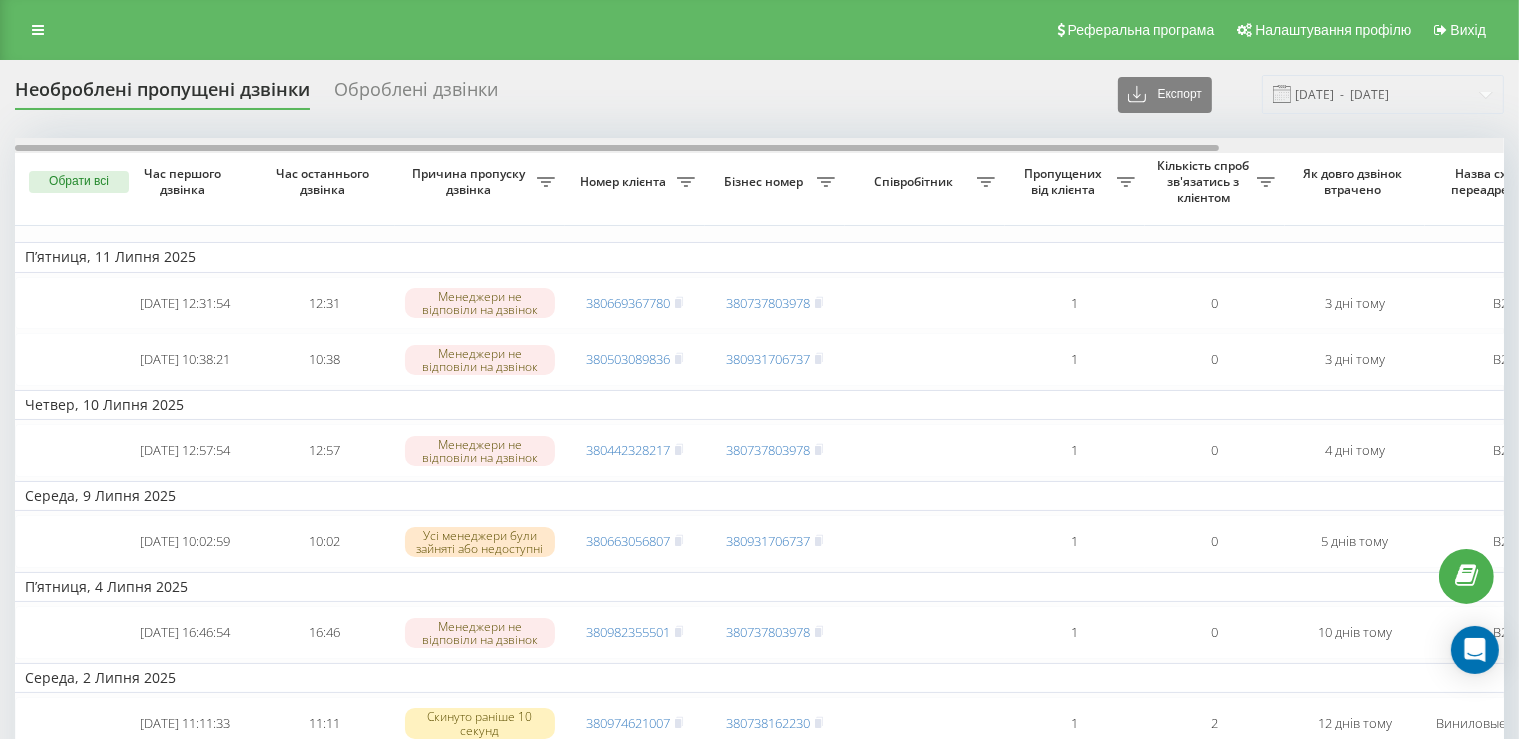 drag, startPoint x: 822, startPoint y: 150, endPoint x: 490, endPoint y: 106, distance: 334.90298 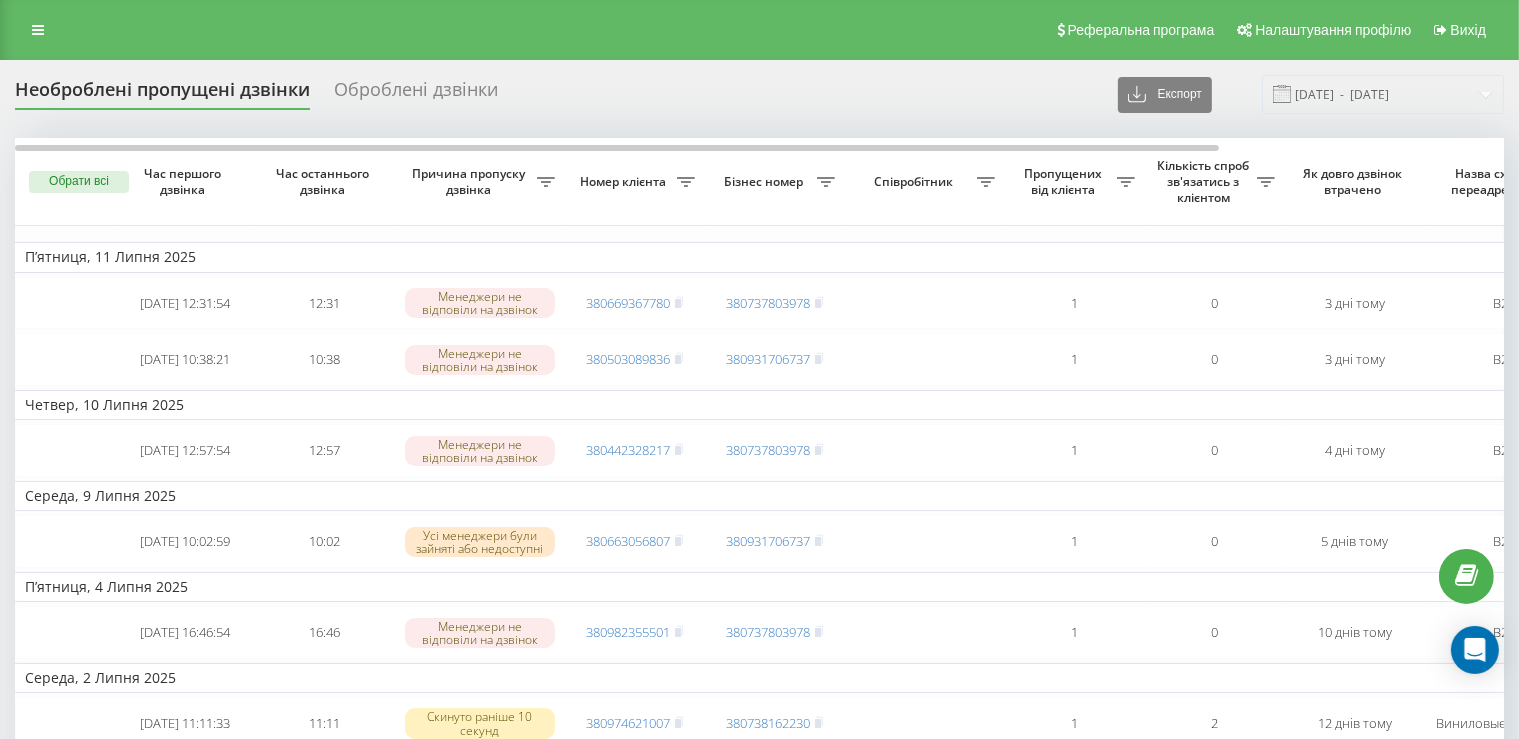 click on "Оброблені дзвінки" at bounding box center (416, 94) 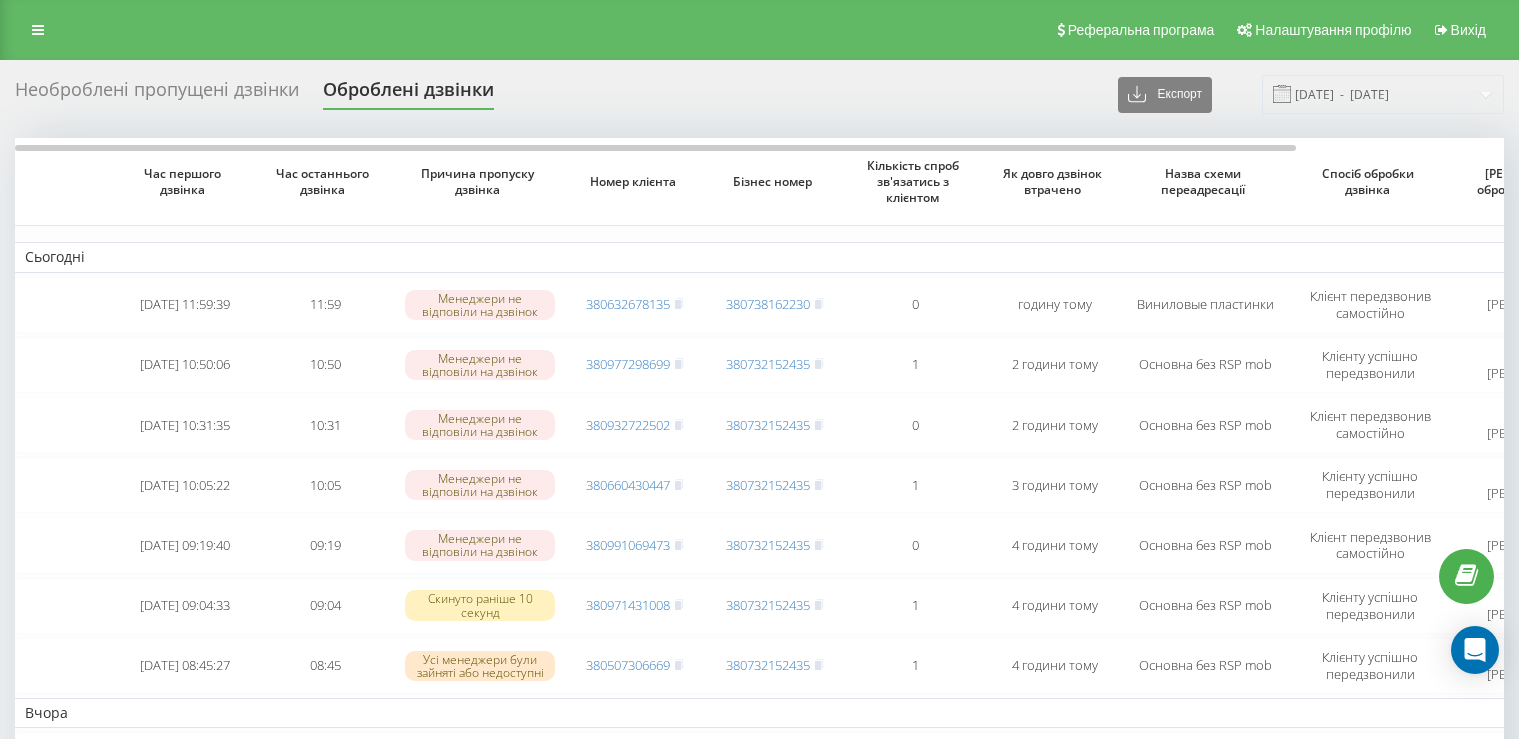 scroll, scrollTop: 0, scrollLeft: 0, axis: both 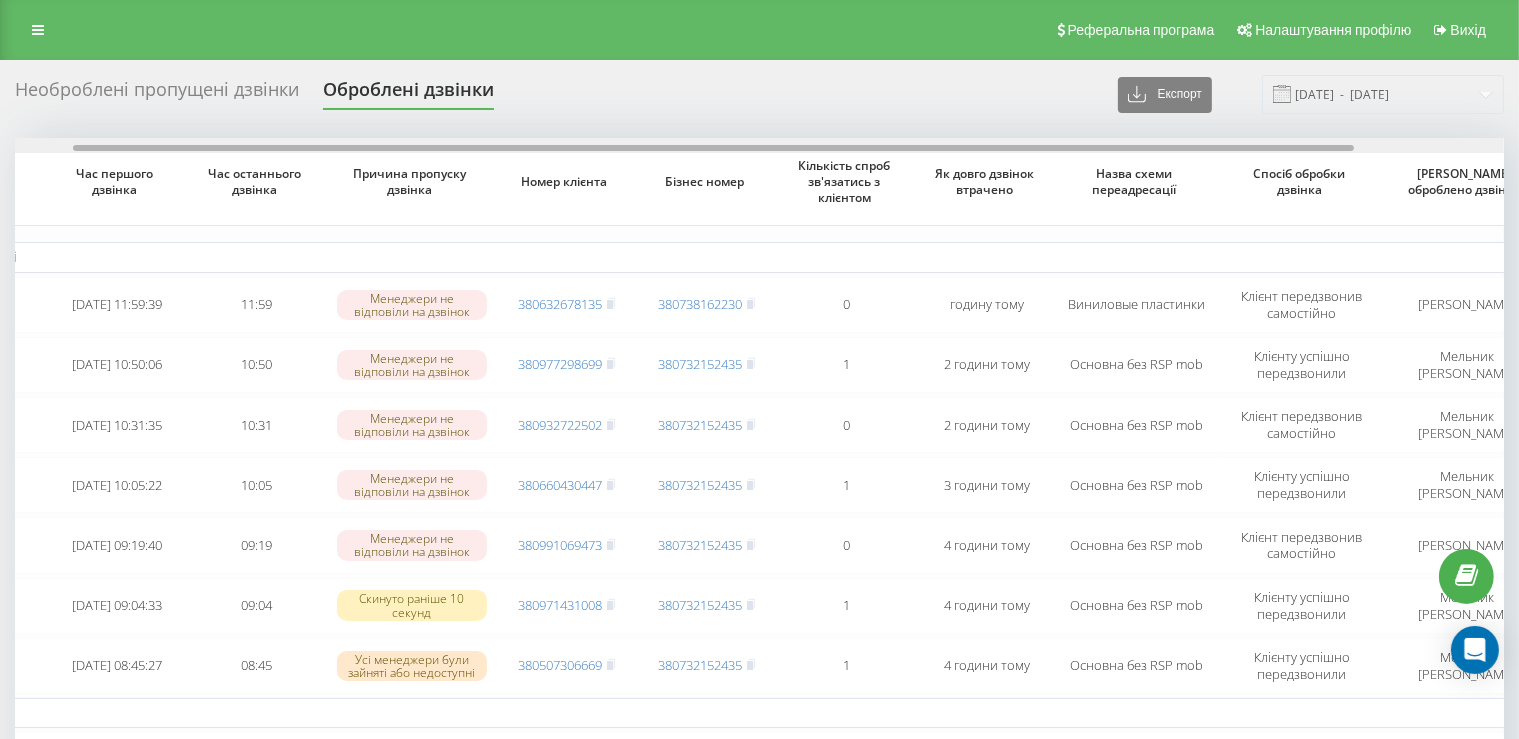 drag, startPoint x: 0, startPoint y: 0, endPoint x: 824, endPoint y: 142, distance: 836.14594 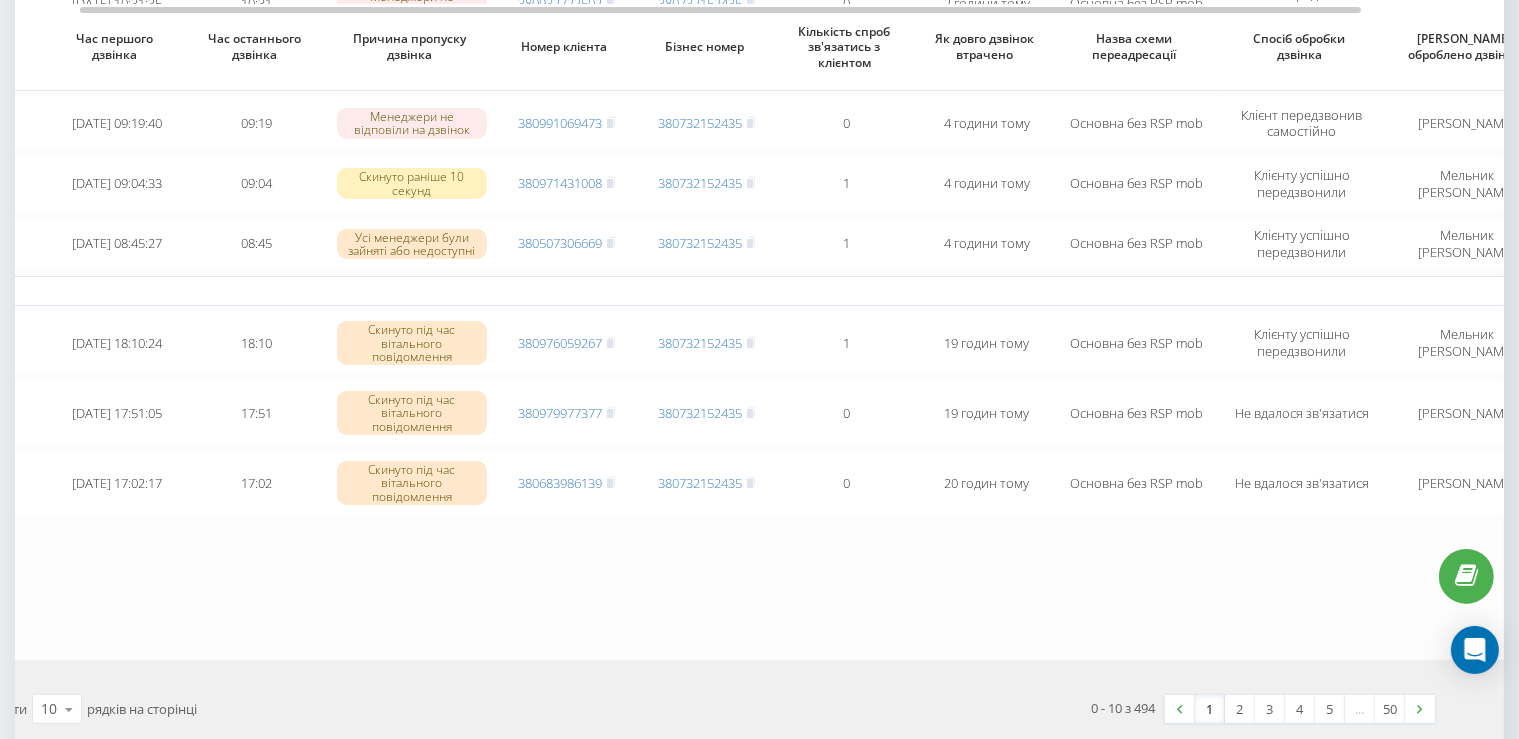 scroll, scrollTop: 0, scrollLeft: 0, axis: both 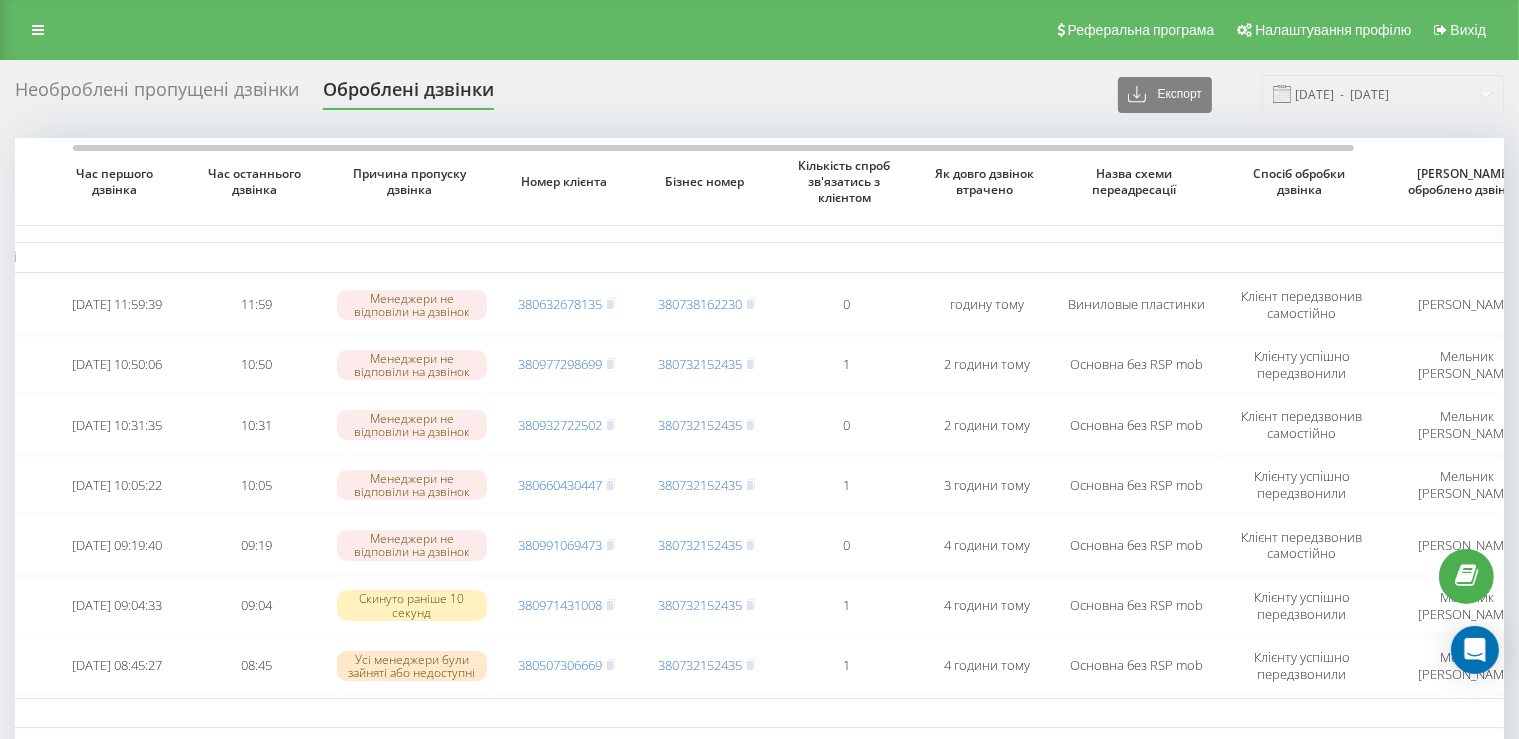 click on "Необроблені пропущені дзвінки" at bounding box center (157, 94) 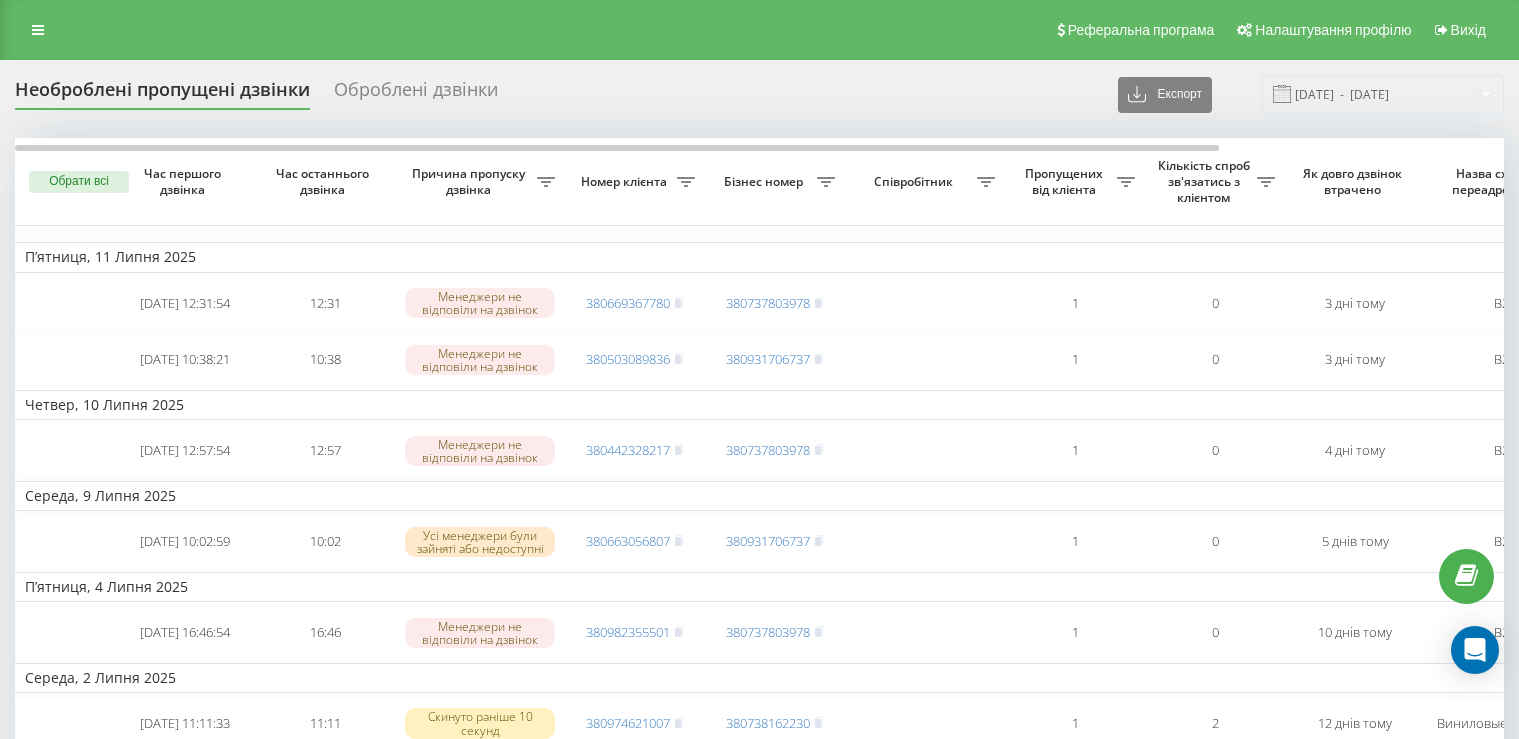 scroll, scrollTop: 0, scrollLeft: 0, axis: both 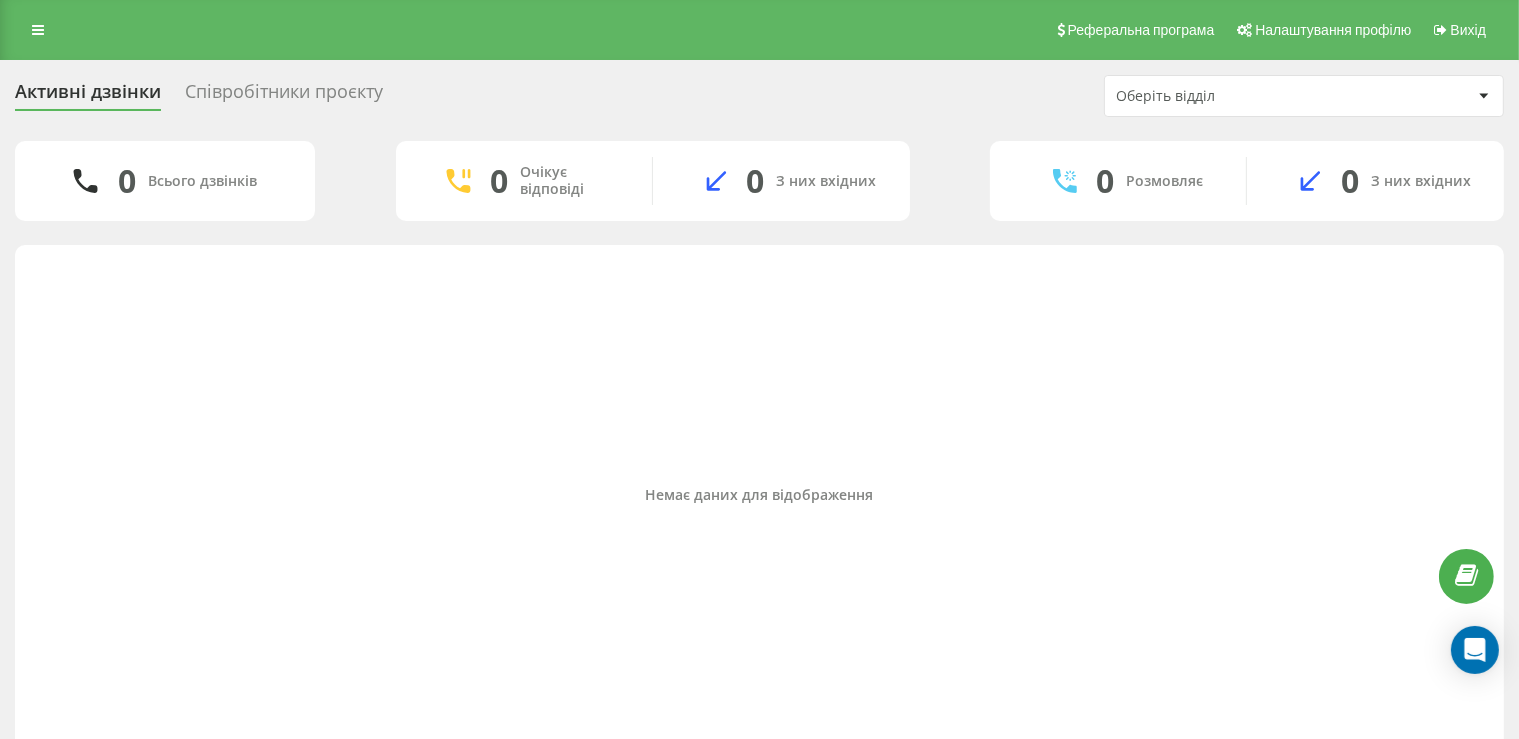 click on "Співробітники проєкту" at bounding box center (284, 96) 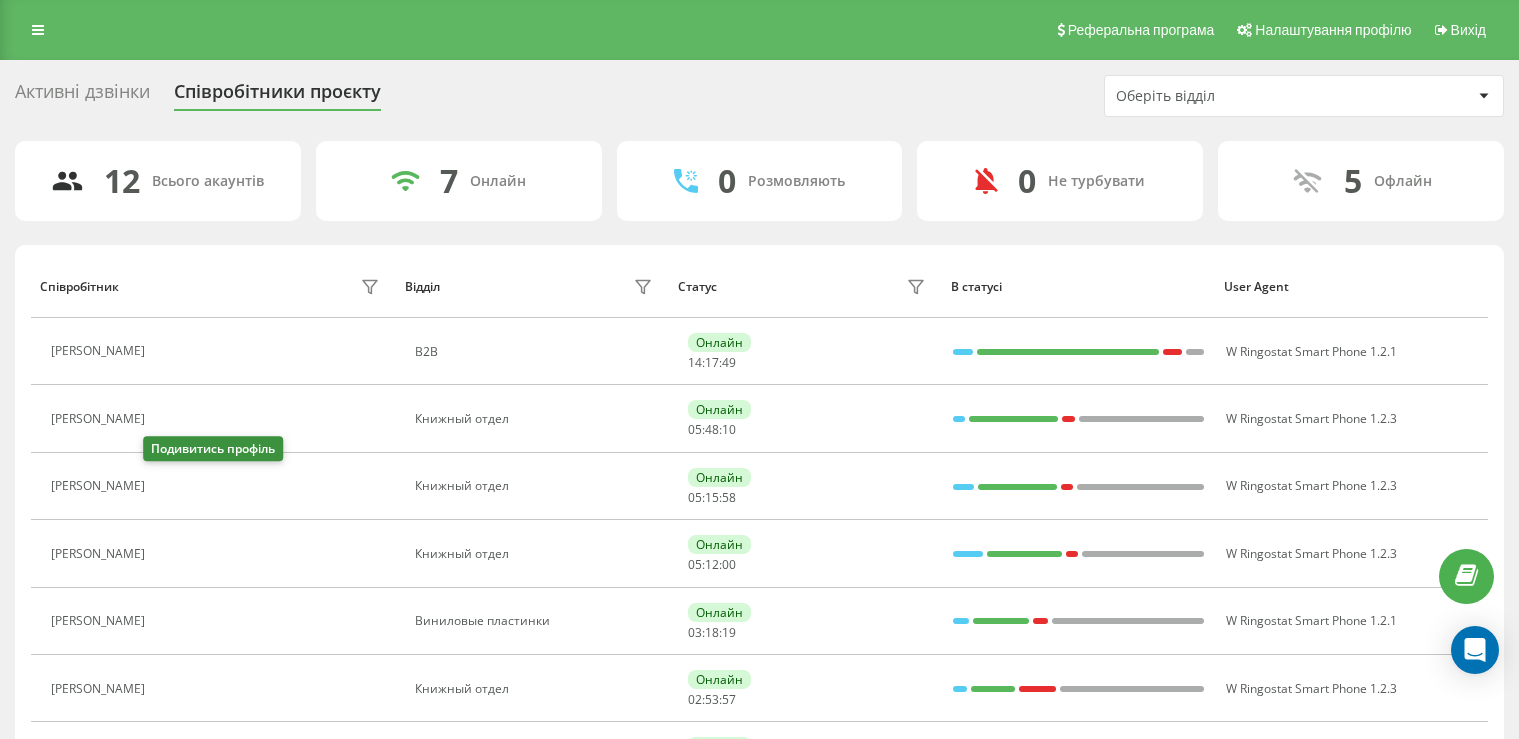 scroll, scrollTop: 0, scrollLeft: 0, axis: both 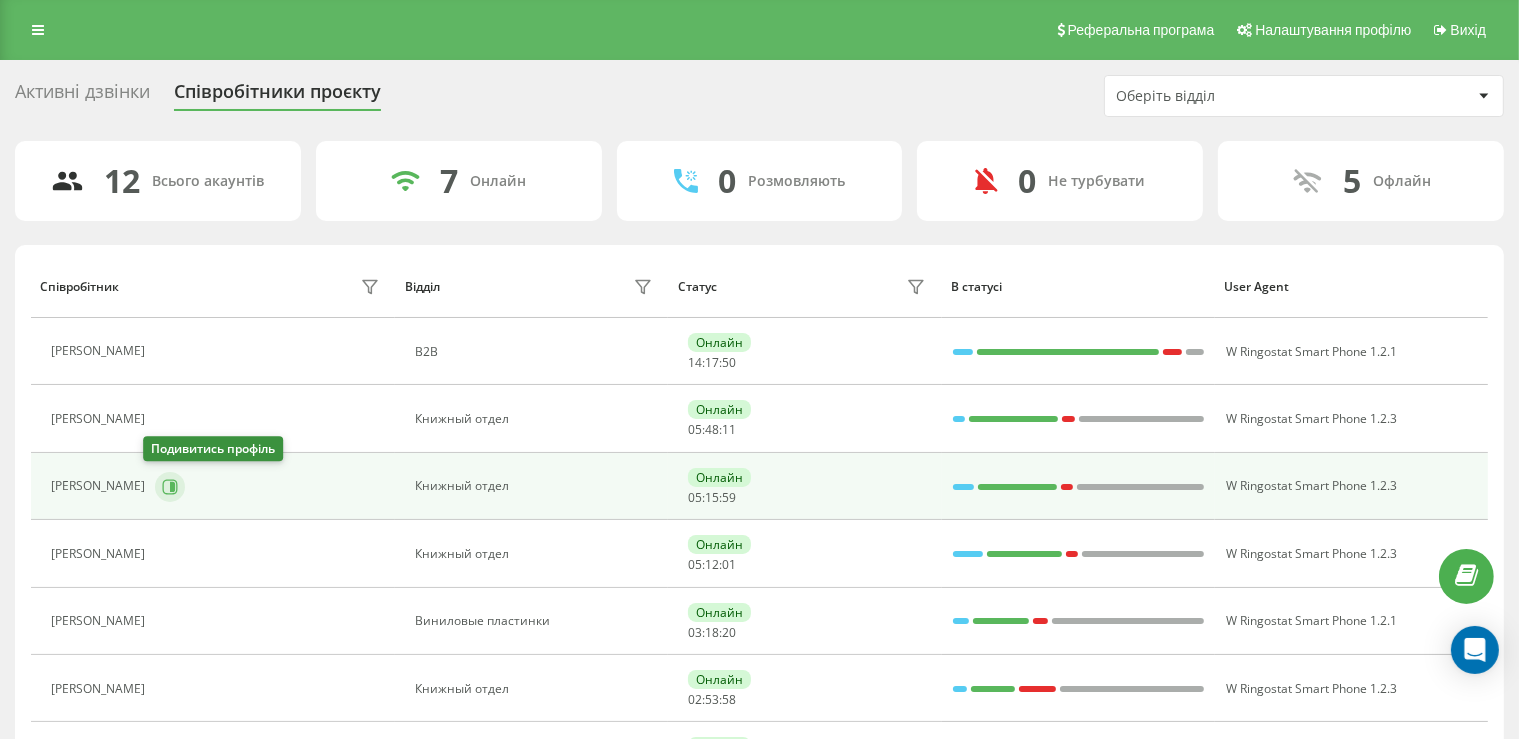 click 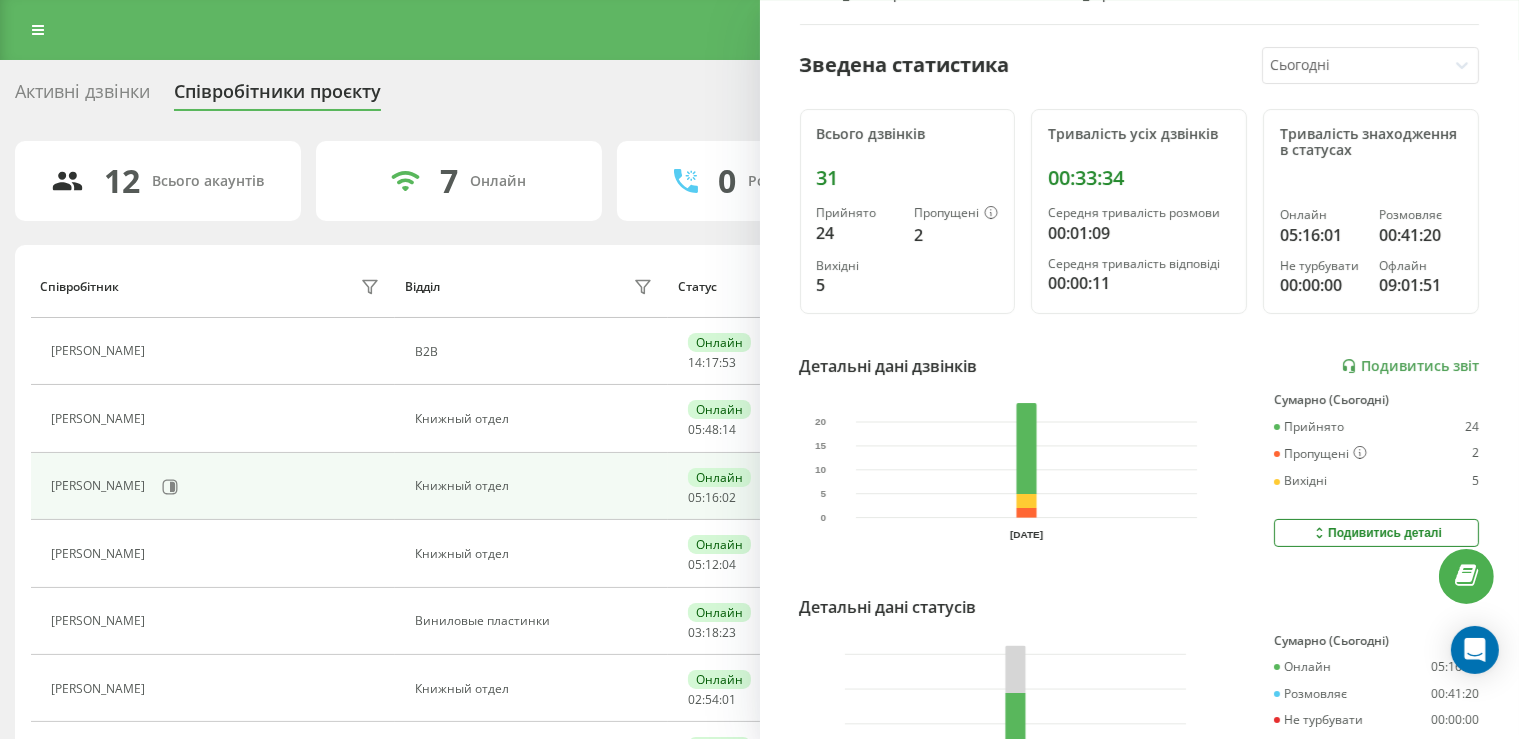 scroll, scrollTop: 230, scrollLeft: 0, axis: vertical 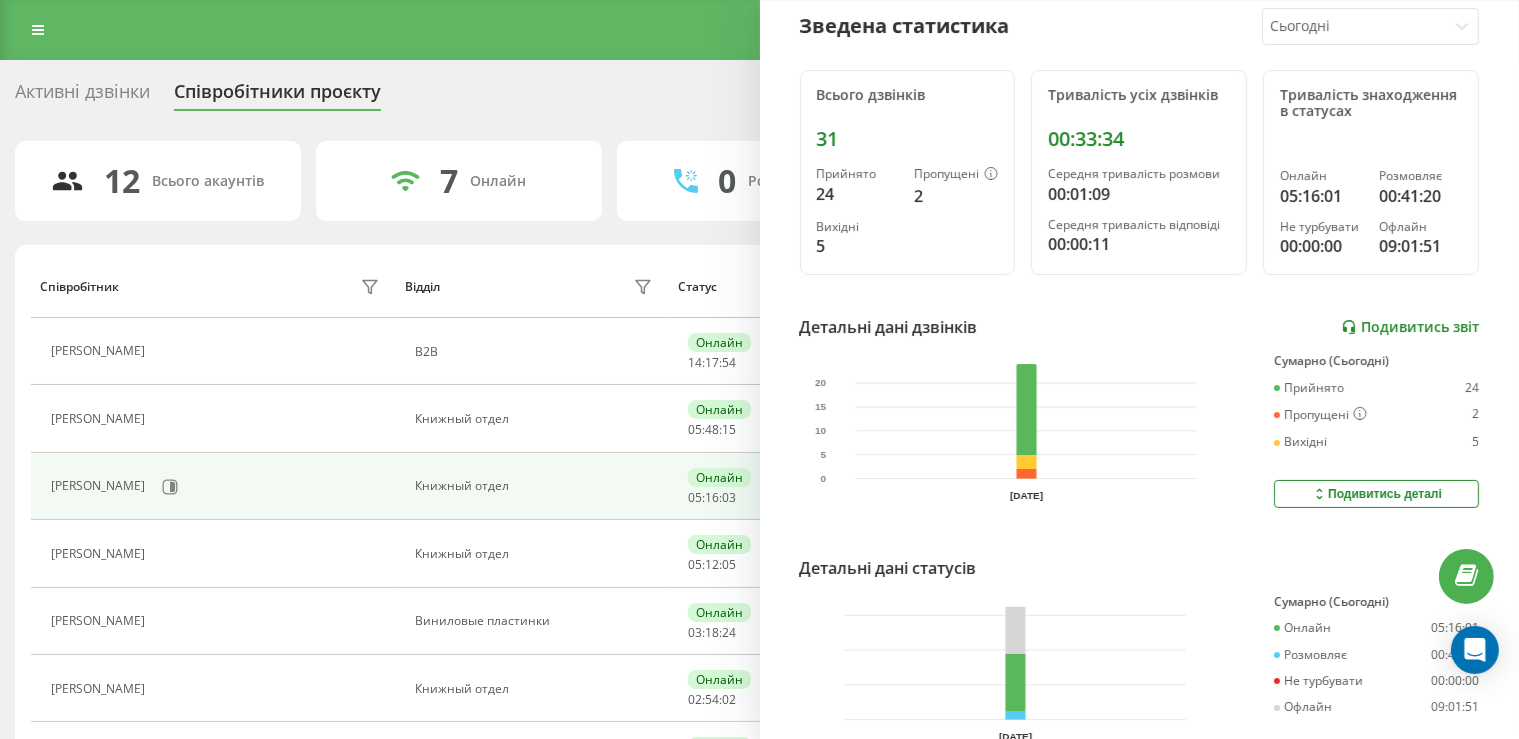 click on "Подивитись звіт" at bounding box center [1410, 327] 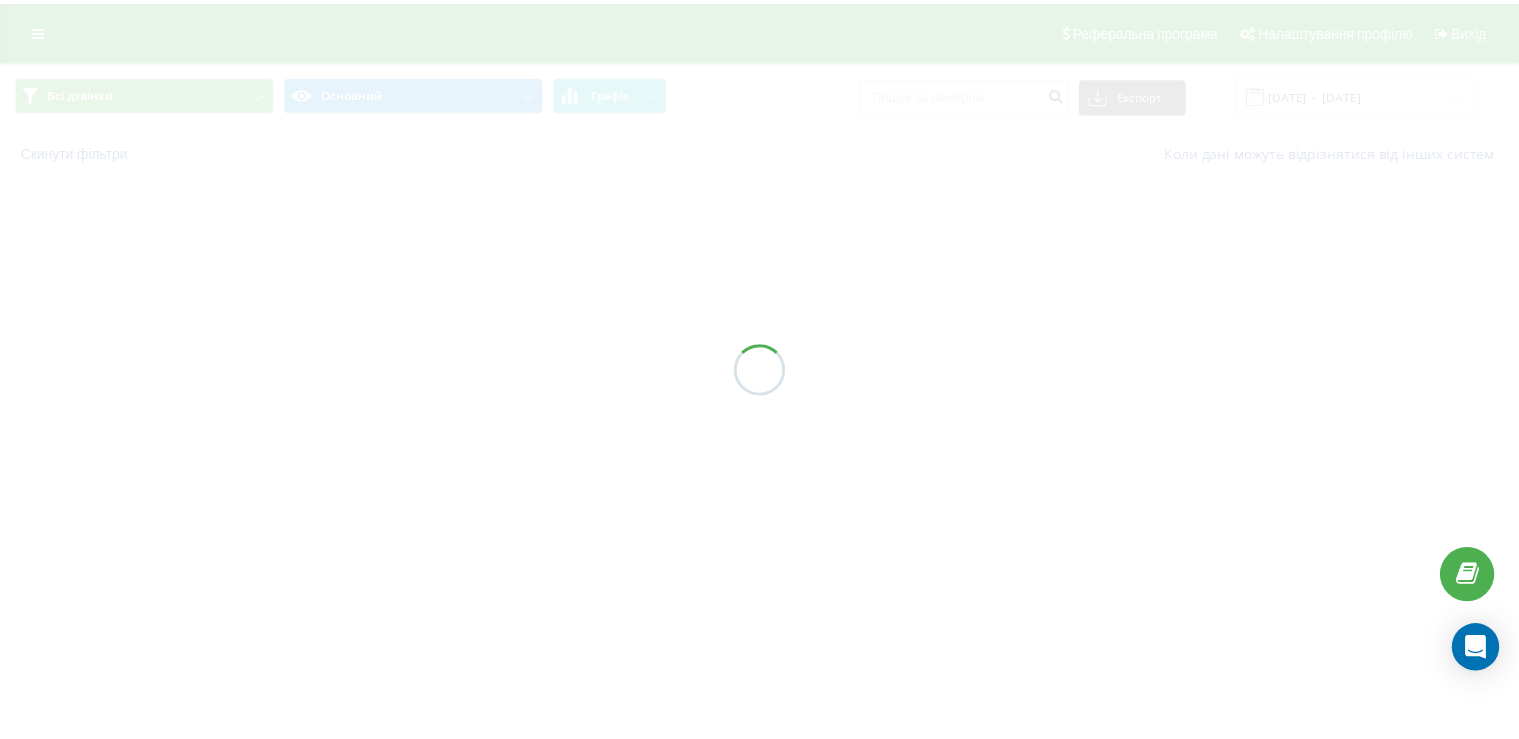scroll, scrollTop: 0, scrollLeft: 0, axis: both 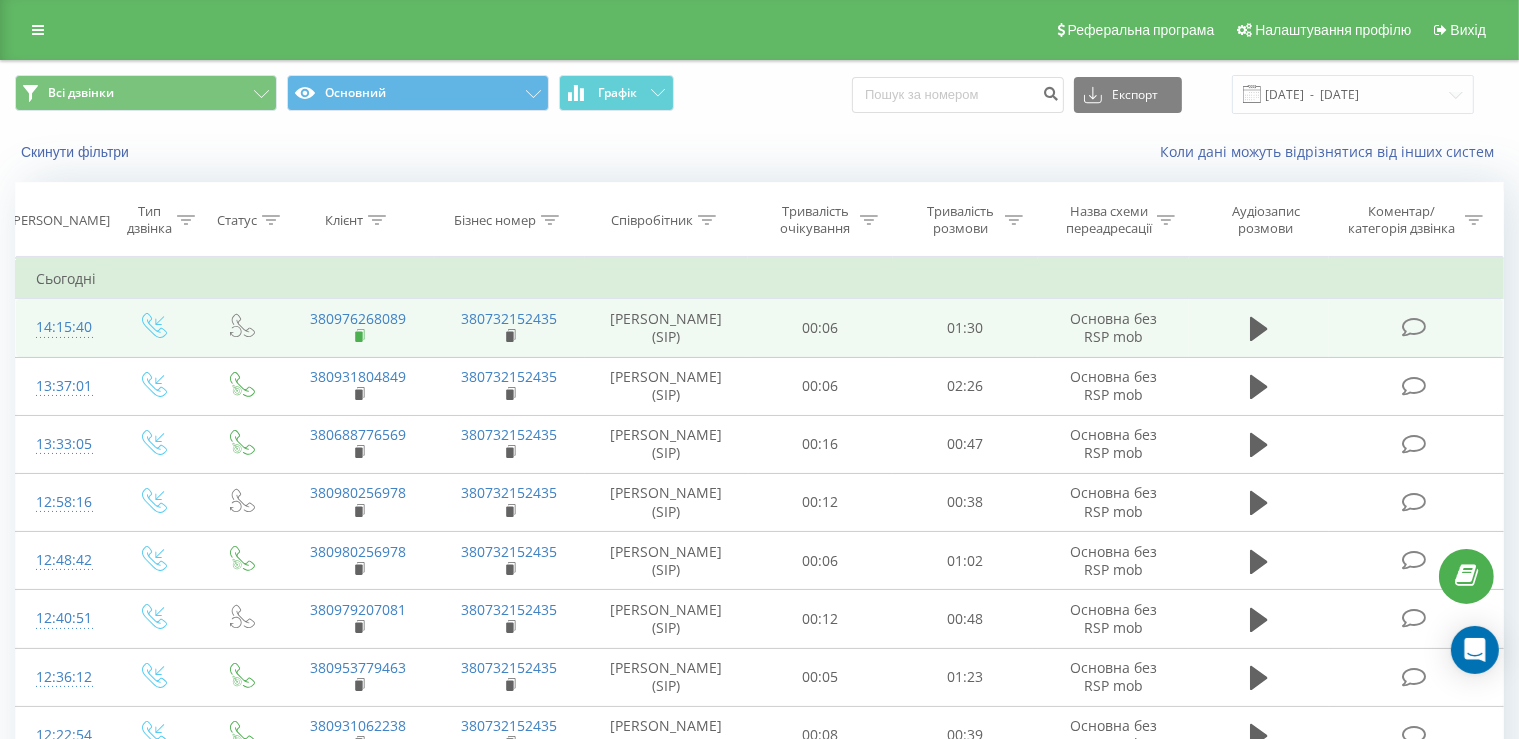 click 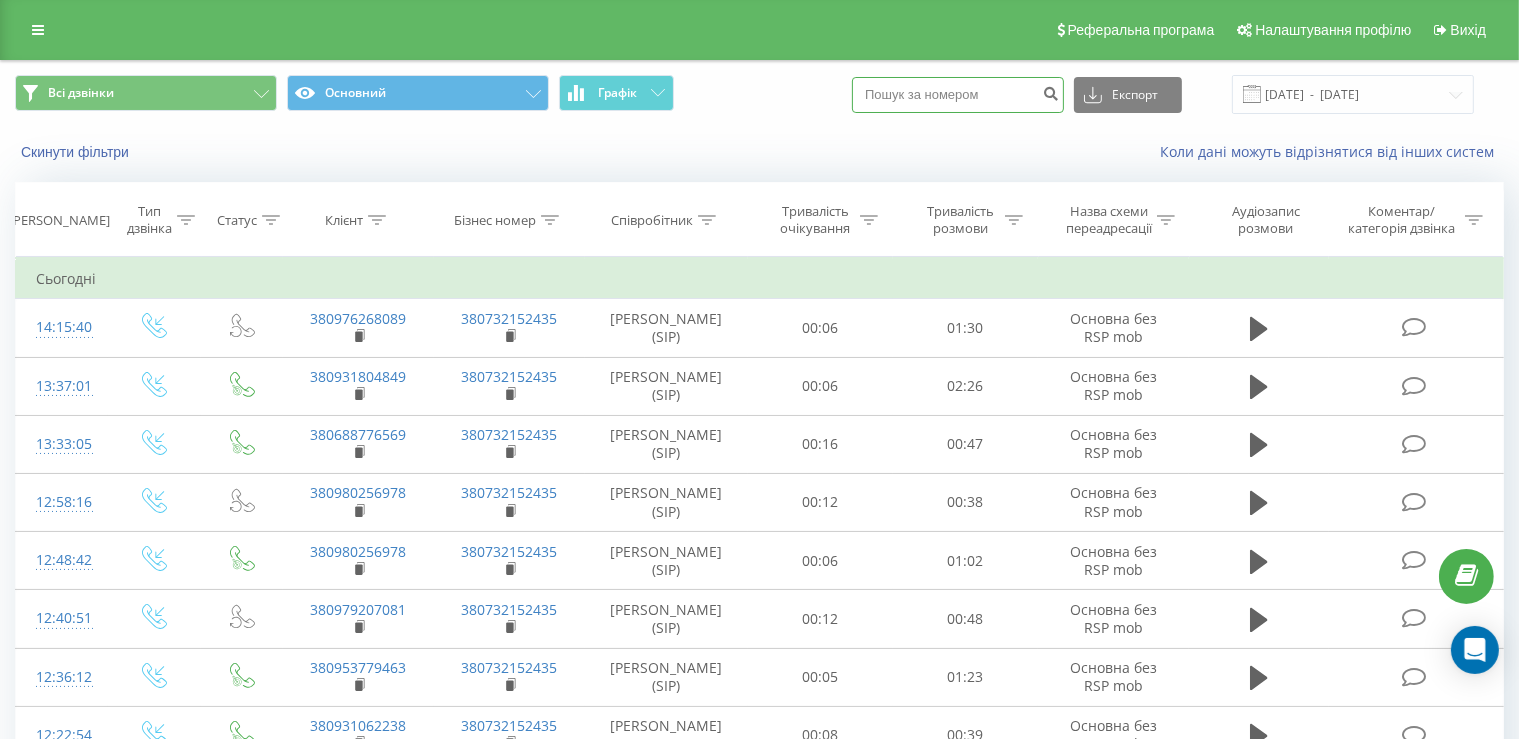 click at bounding box center [958, 95] 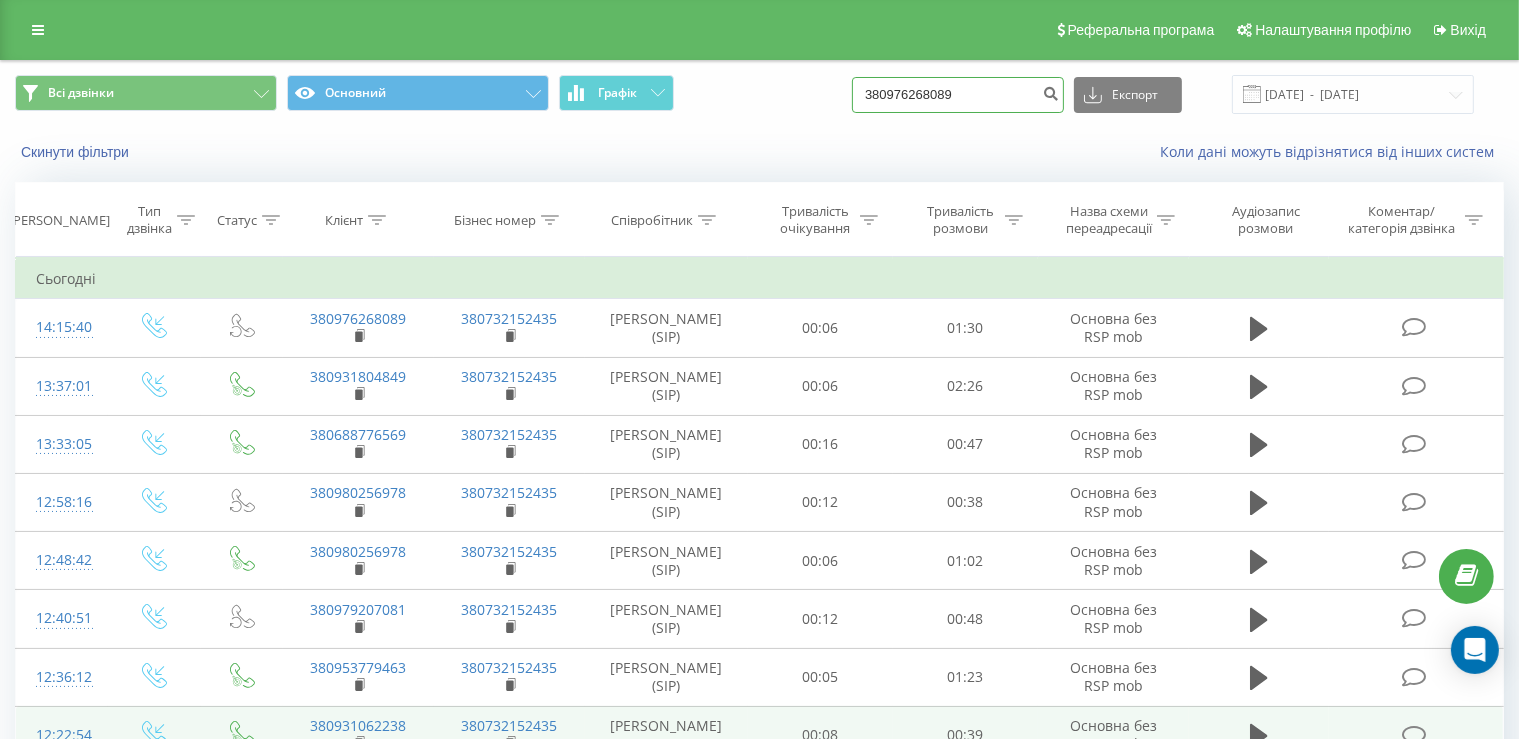 type on "380976268089" 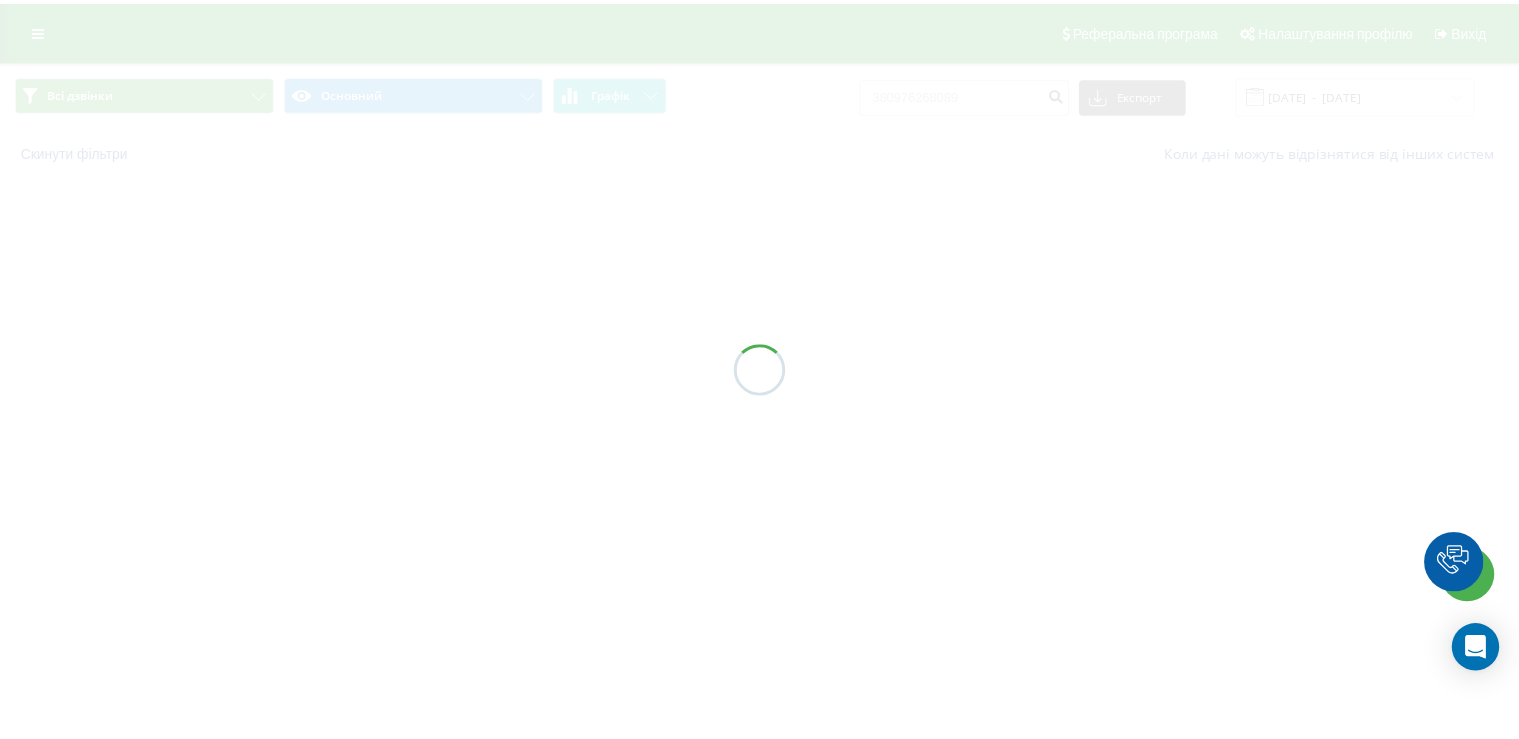 scroll, scrollTop: 0, scrollLeft: 0, axis: both 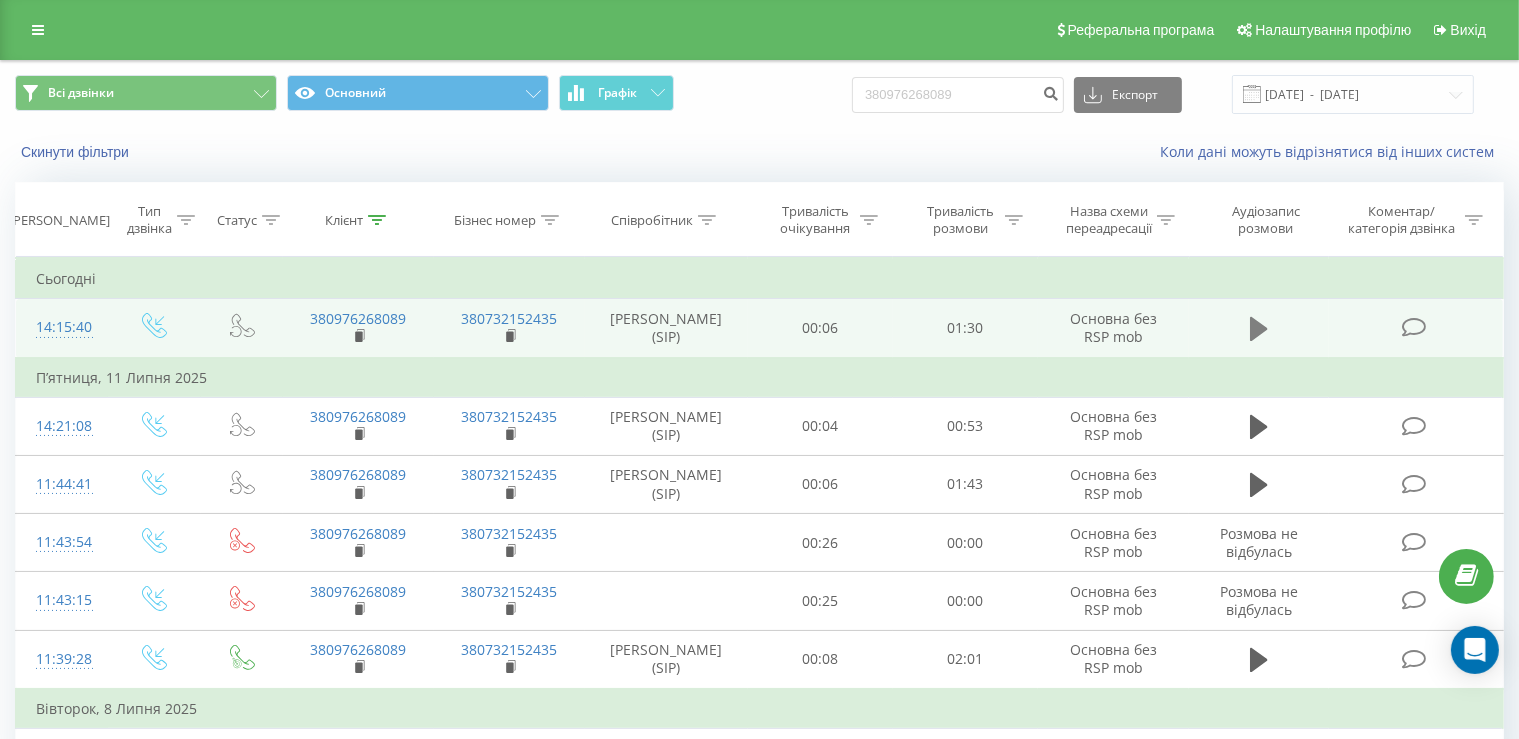 click 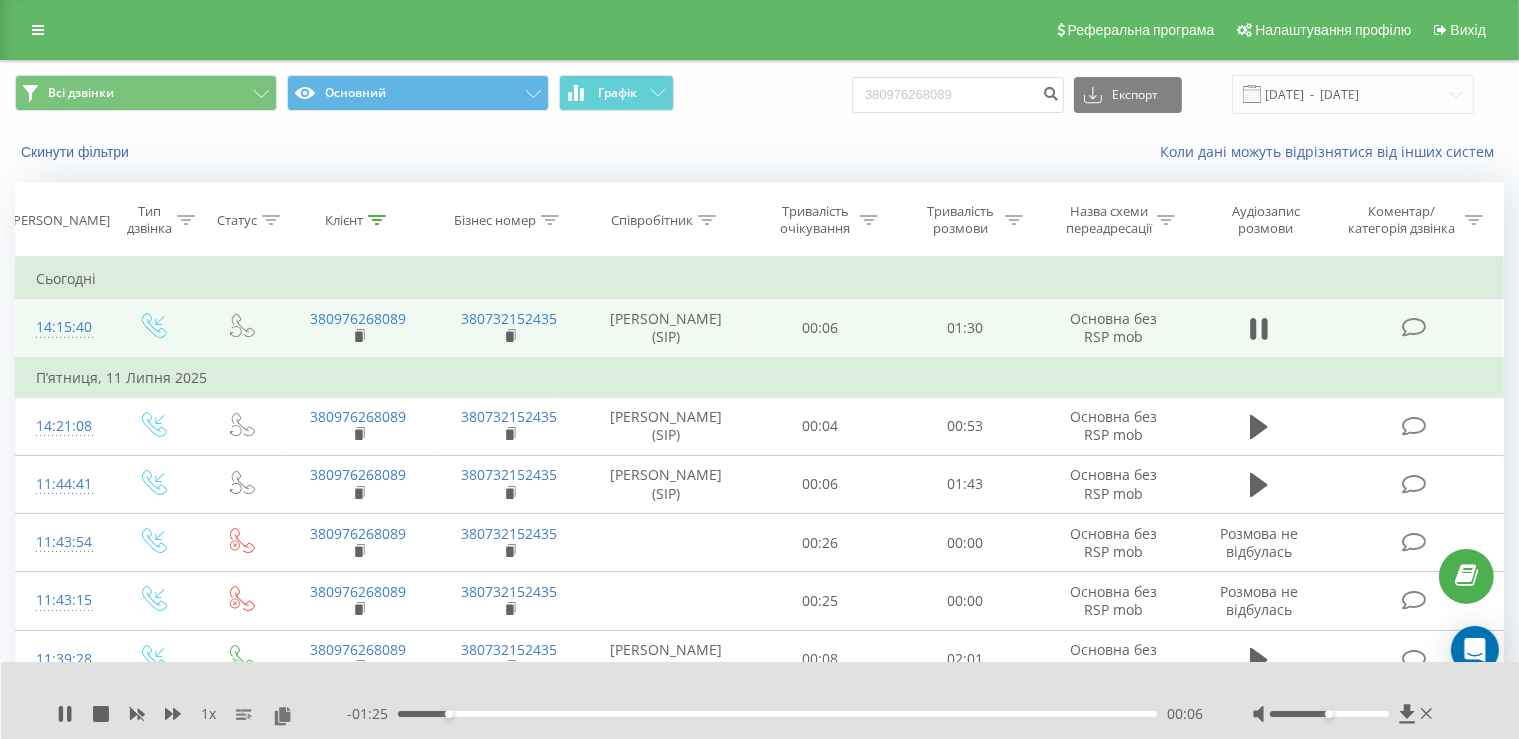 click on "00:06" at bounding box center [777, 714] 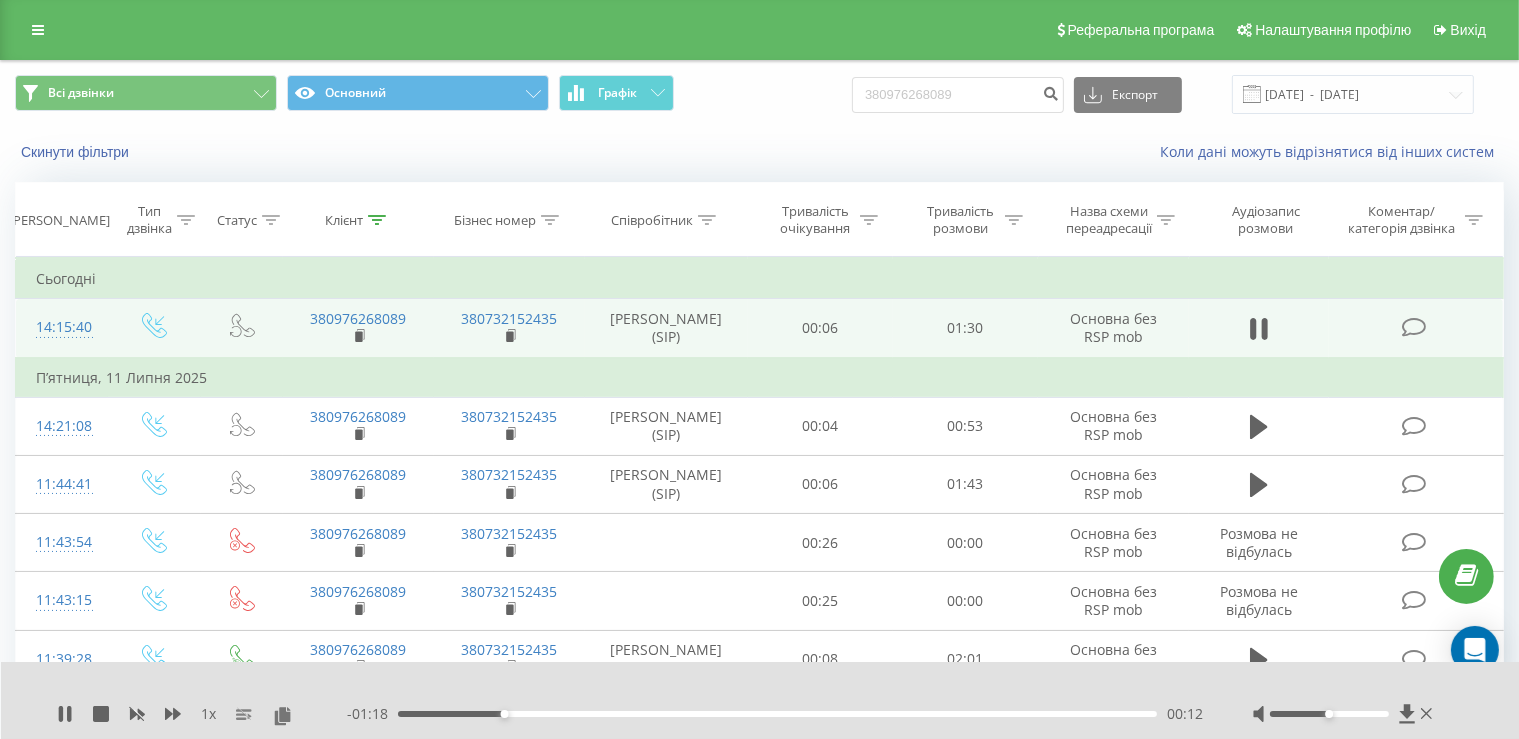 click on "00:12" at bounding box center (777, 714) 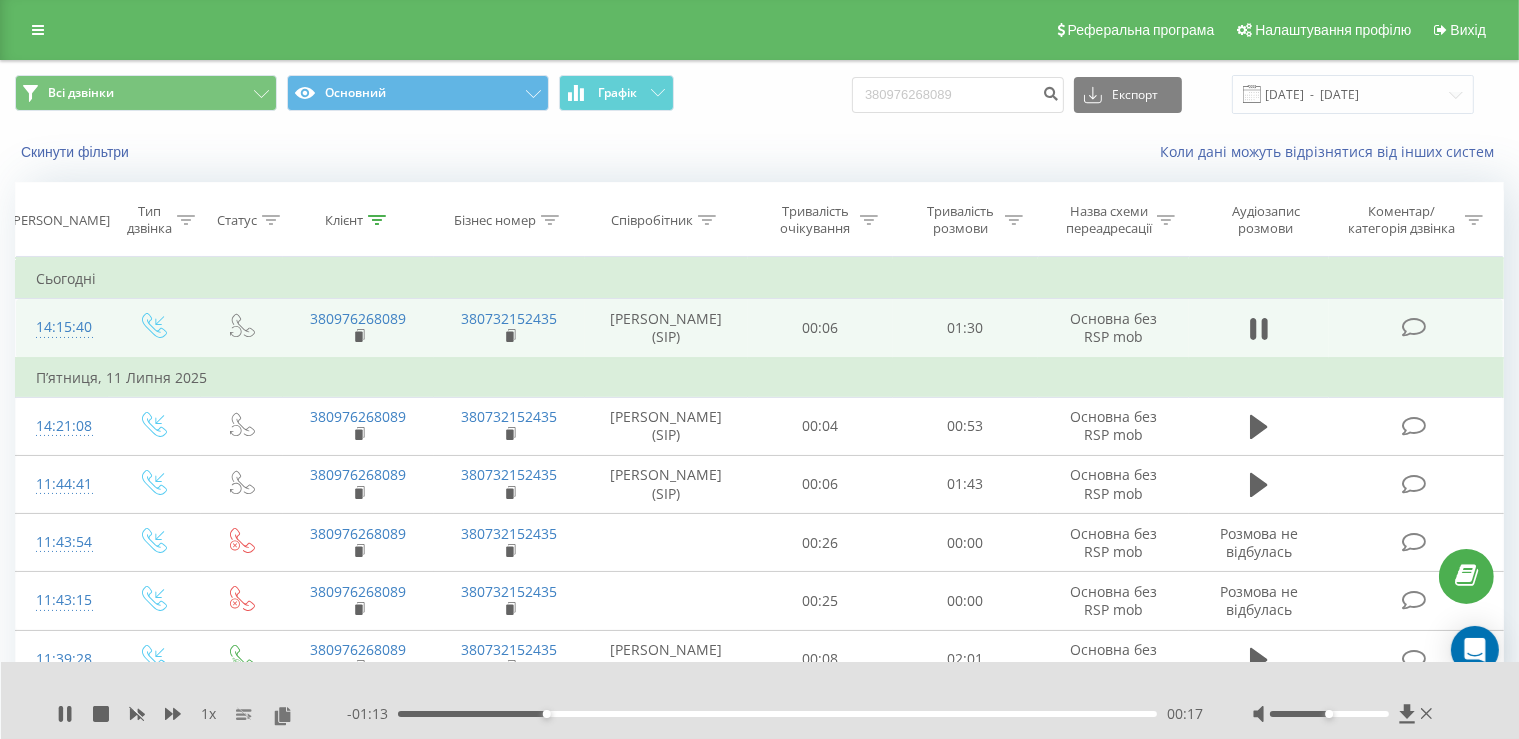 click on "00:17" at bounding box center (777, 714) 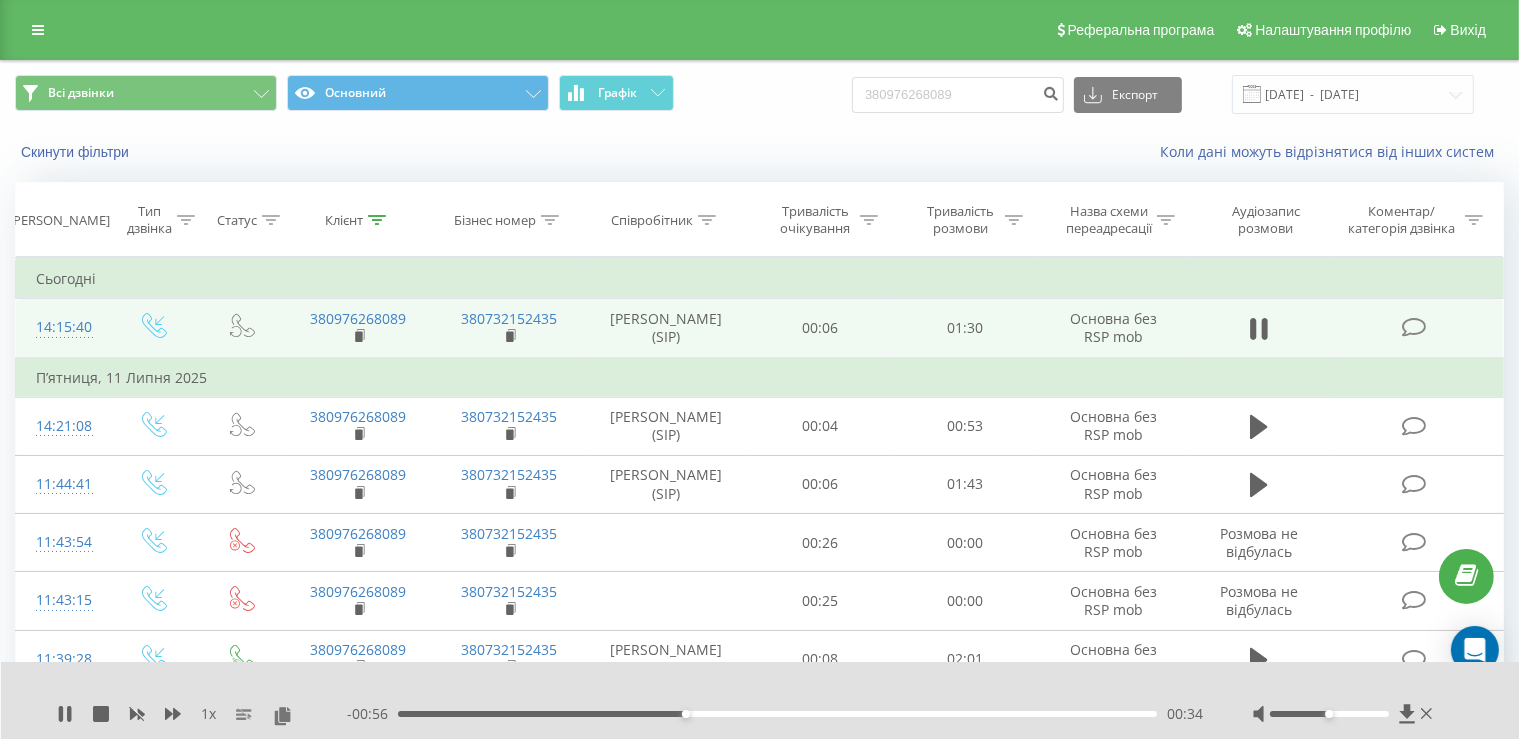 click on "00:34" at bounding box center [777, 714] 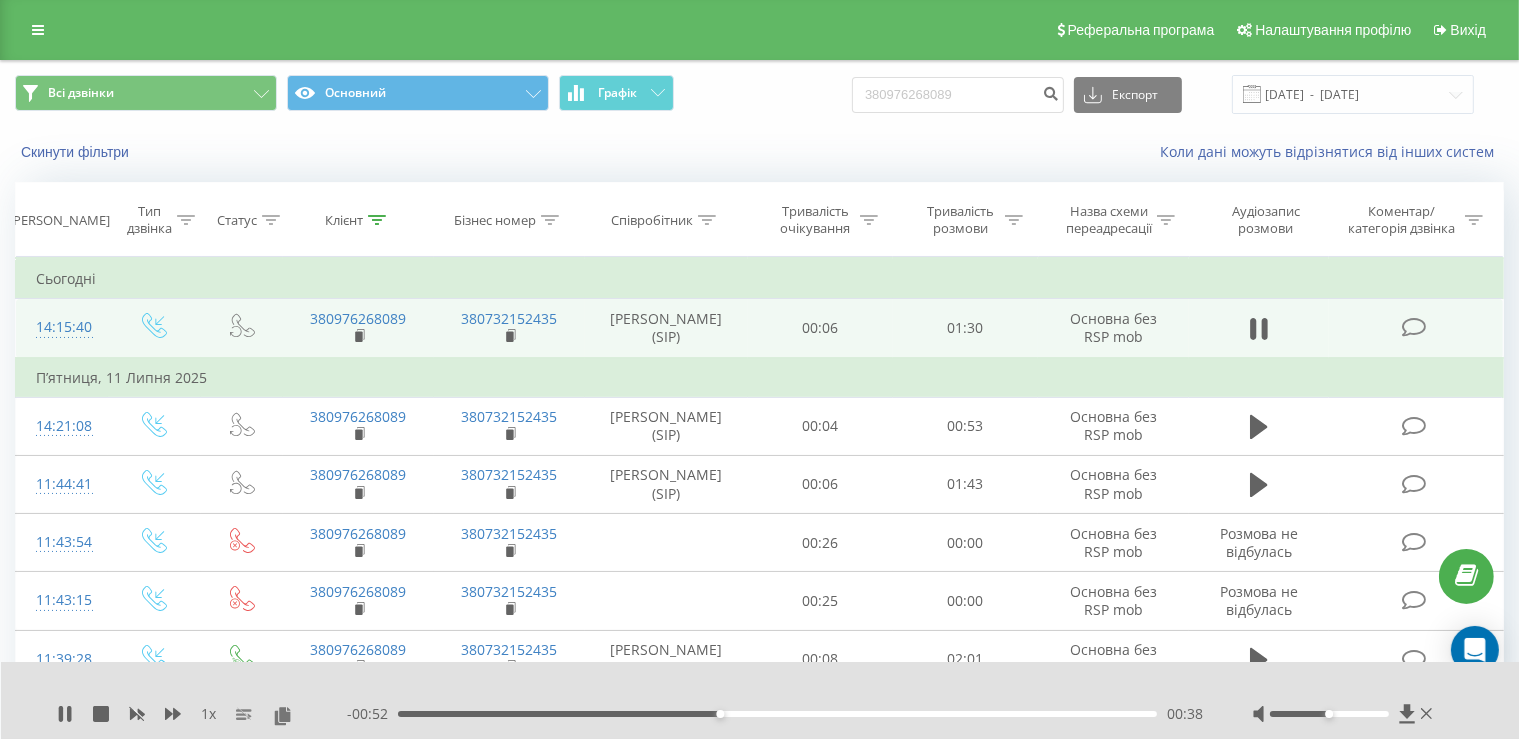 click on "- 00:52 00:38   00:38" at bounding box center (775, 714) 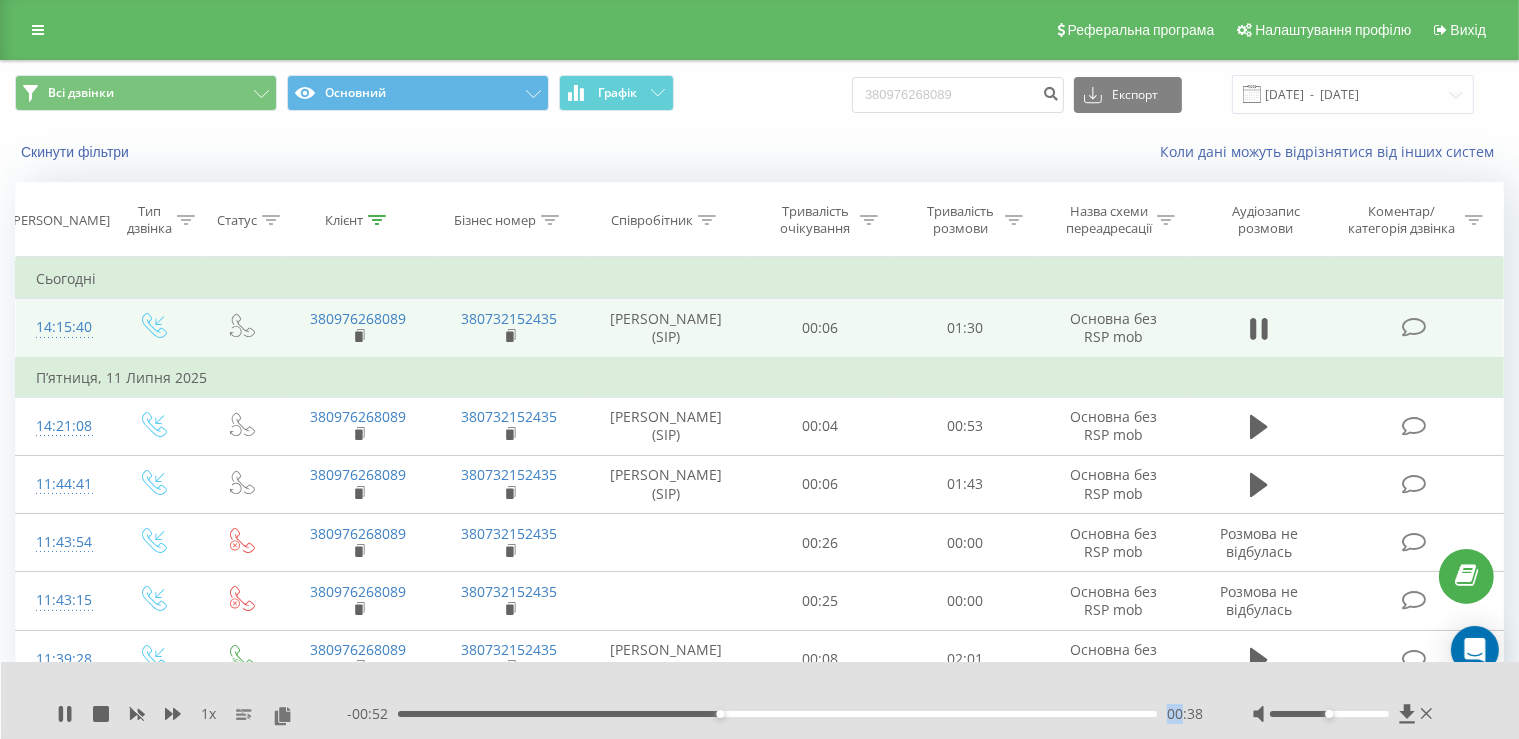 click on "- 00:52 00:38   00:38" at bounding box center (775, 714) 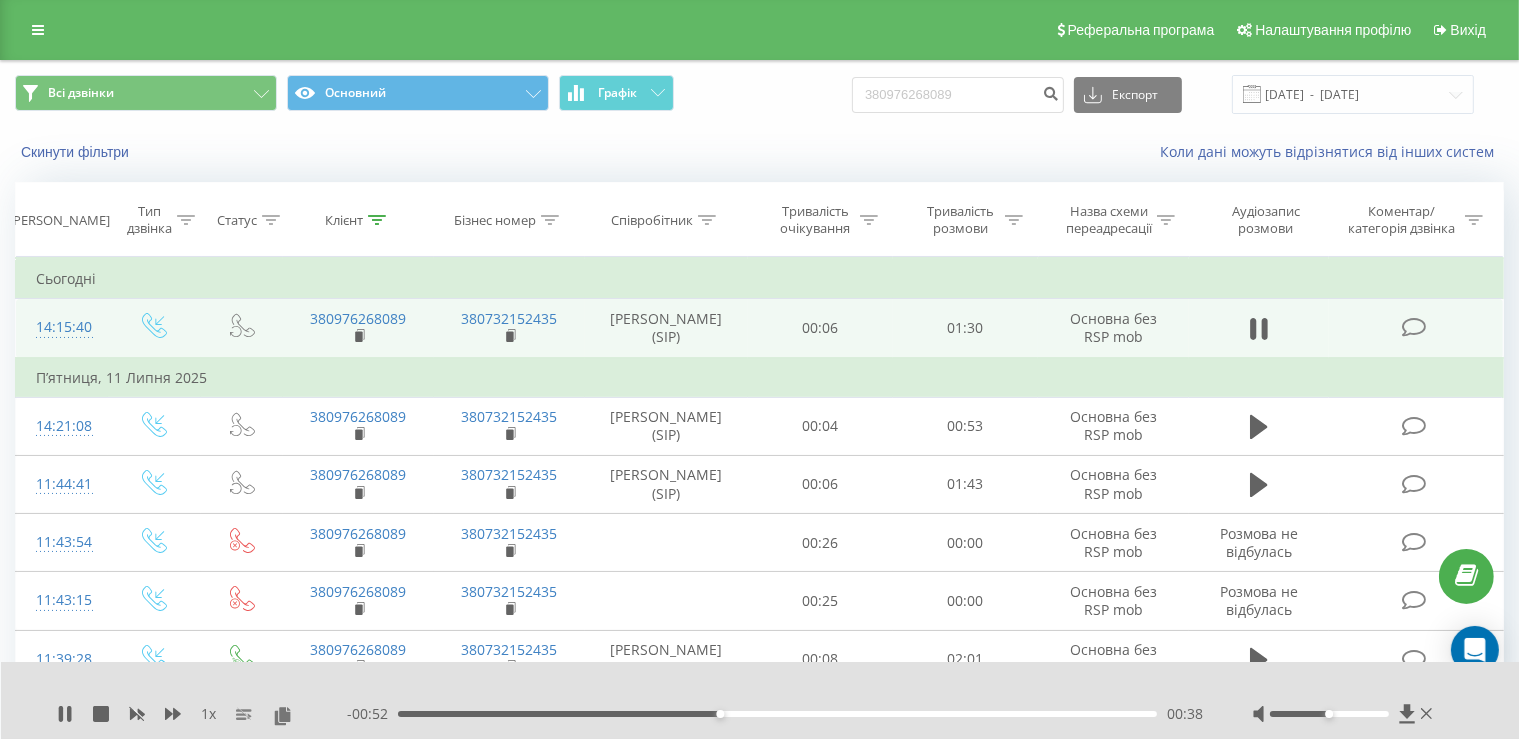 click on "00:38" at bounding box center (777, 714) 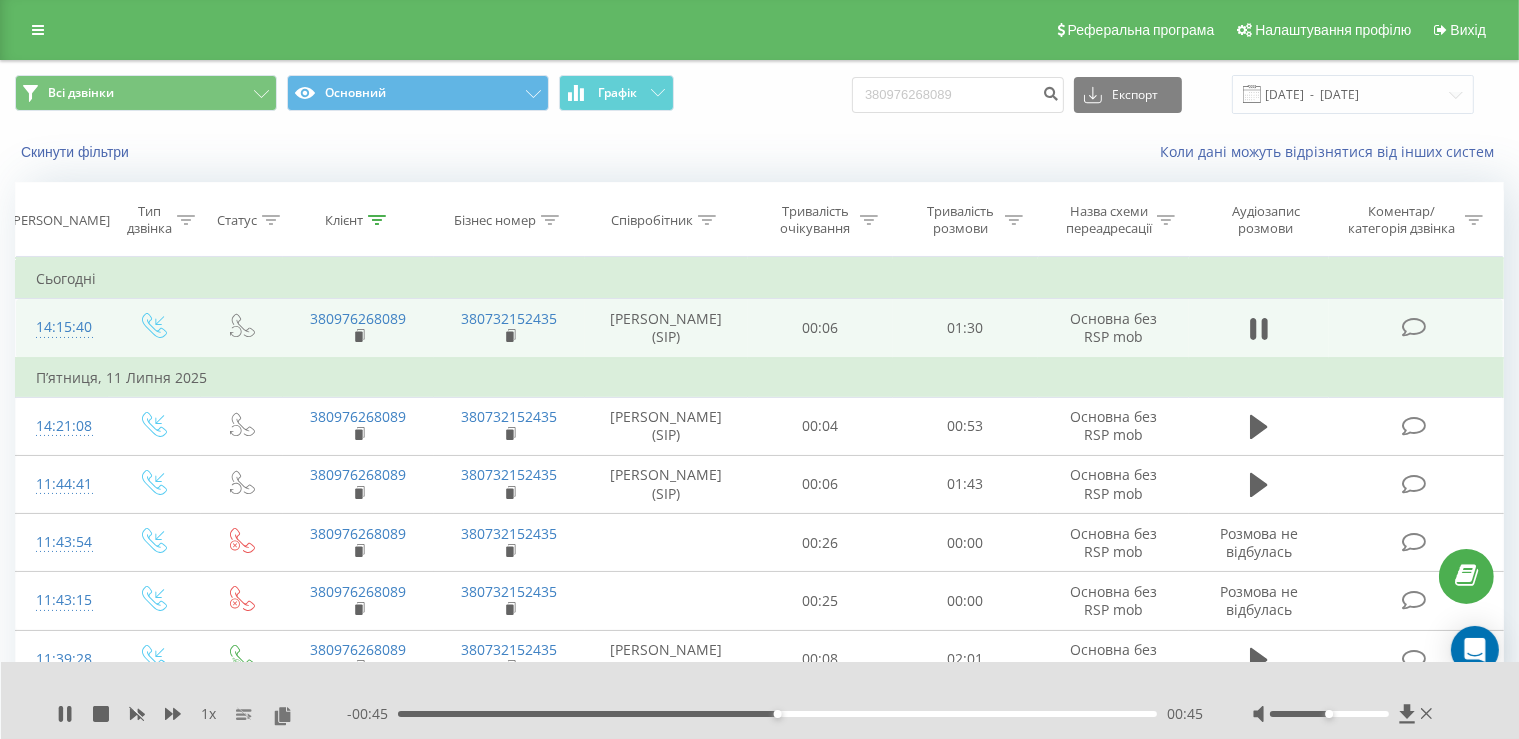 click on "00:45" at bounding box center [777, 714] 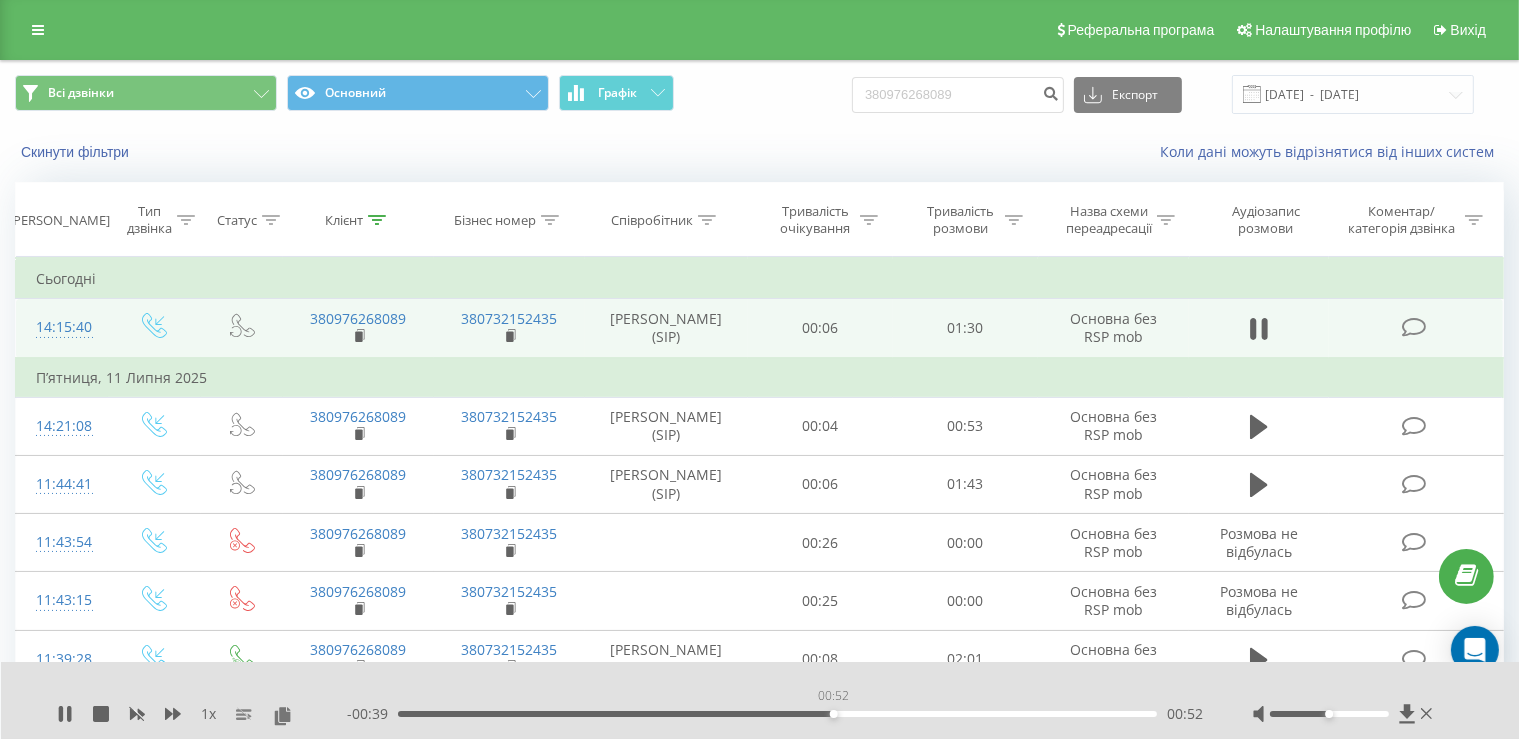 drag, startPoint x: 833, startPoint y: 714, endPoint x: 875, endPoint y: 714, distance: 42 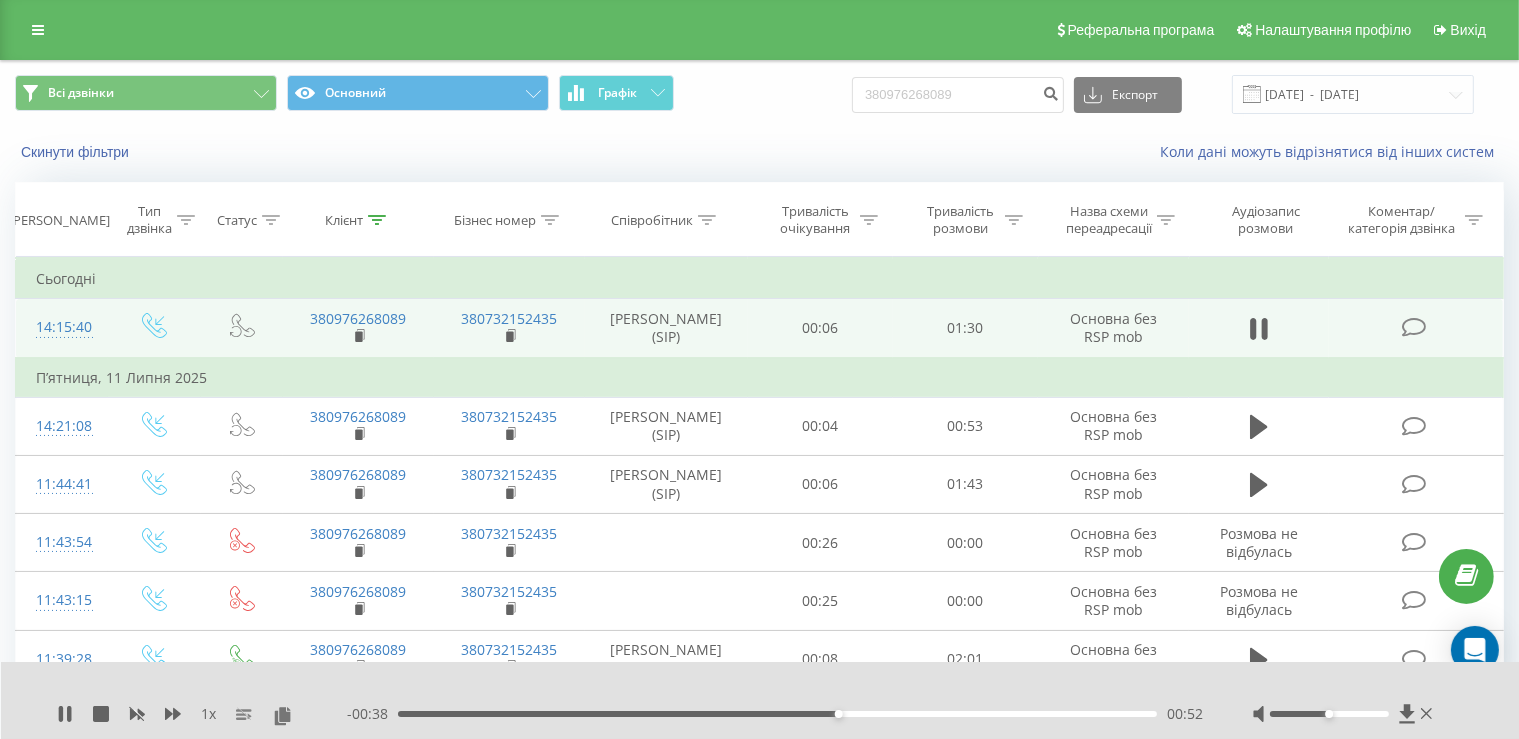 click on "00:52" at bounding box center [777, 714] 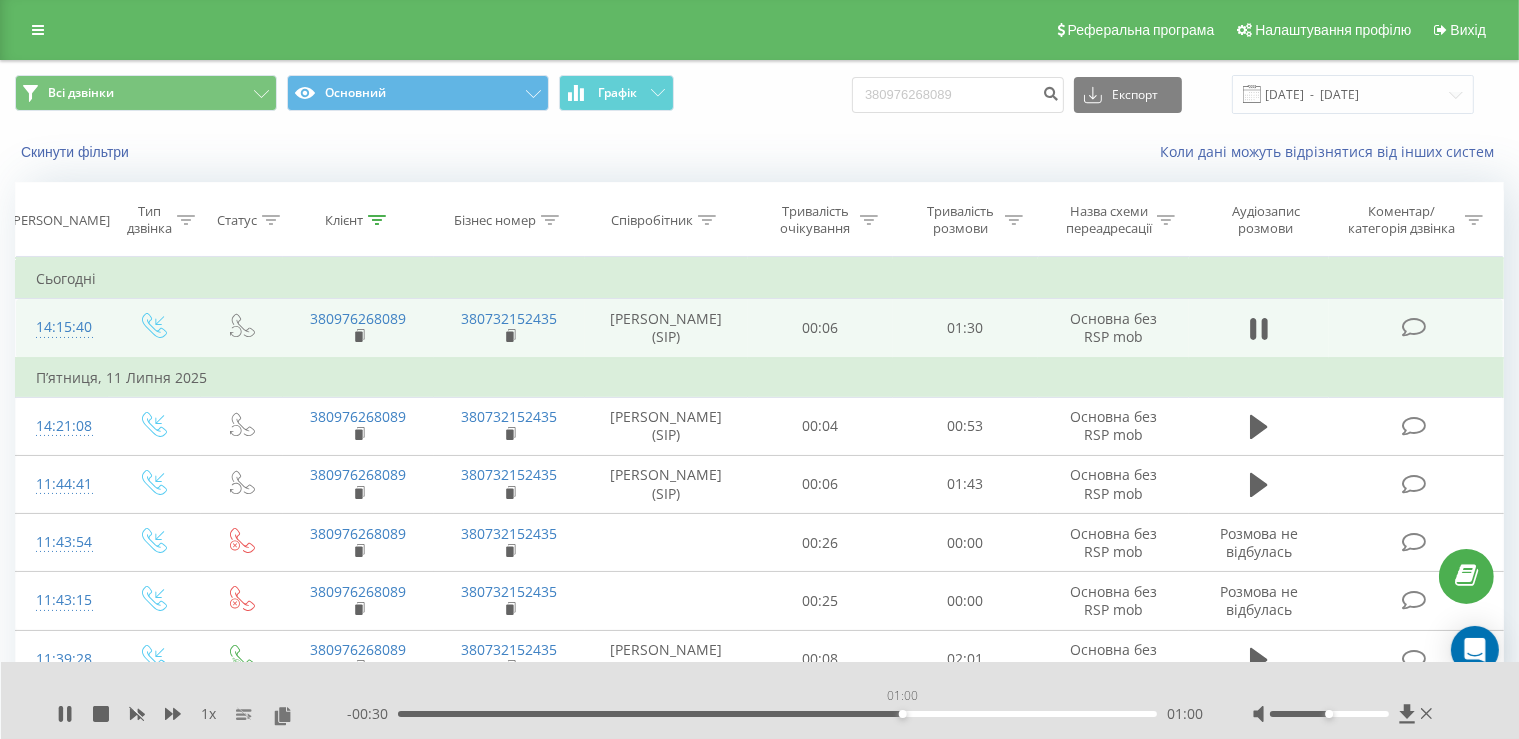 click on "01:00" at bounding box center (777, 714) 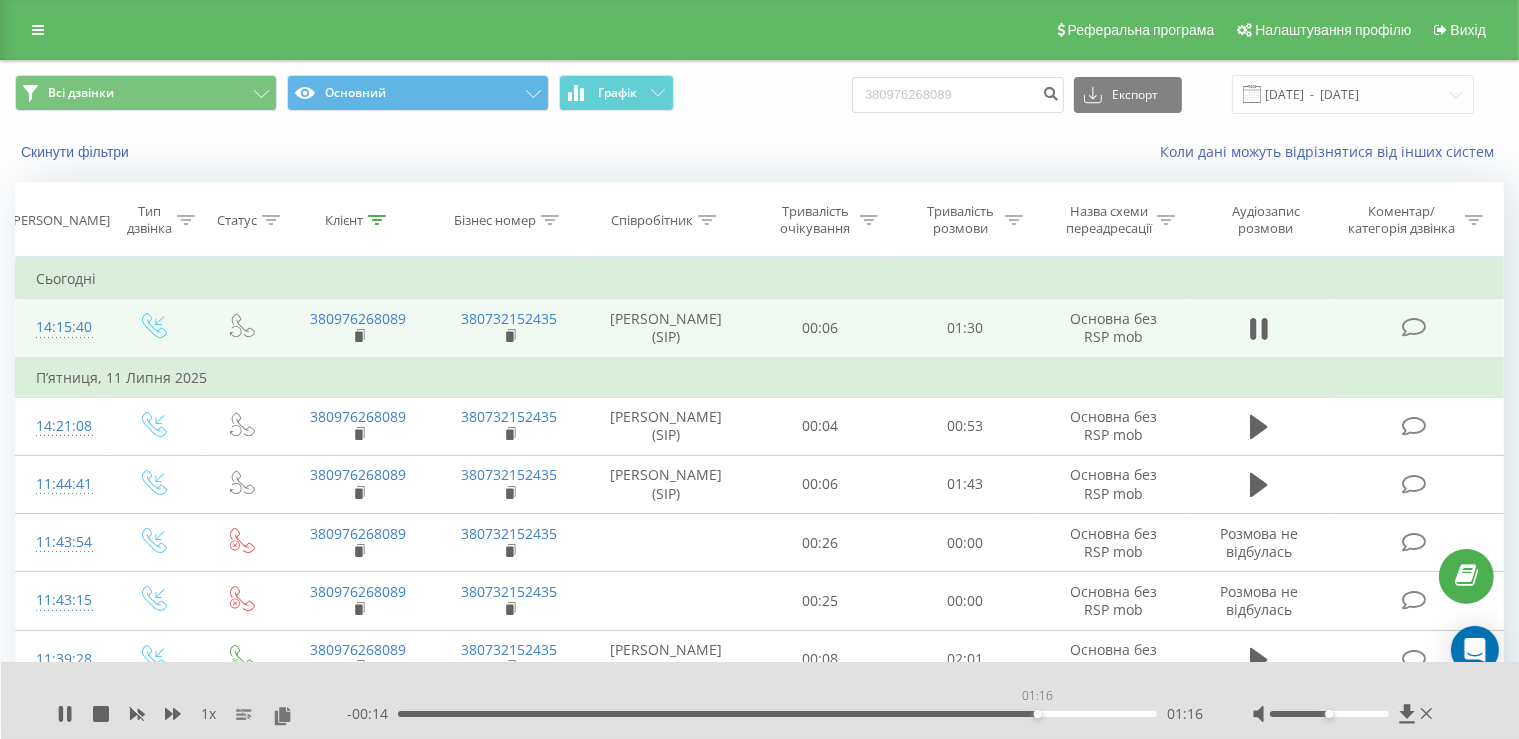 click on "01:16" at bounding box center [777, 714] 